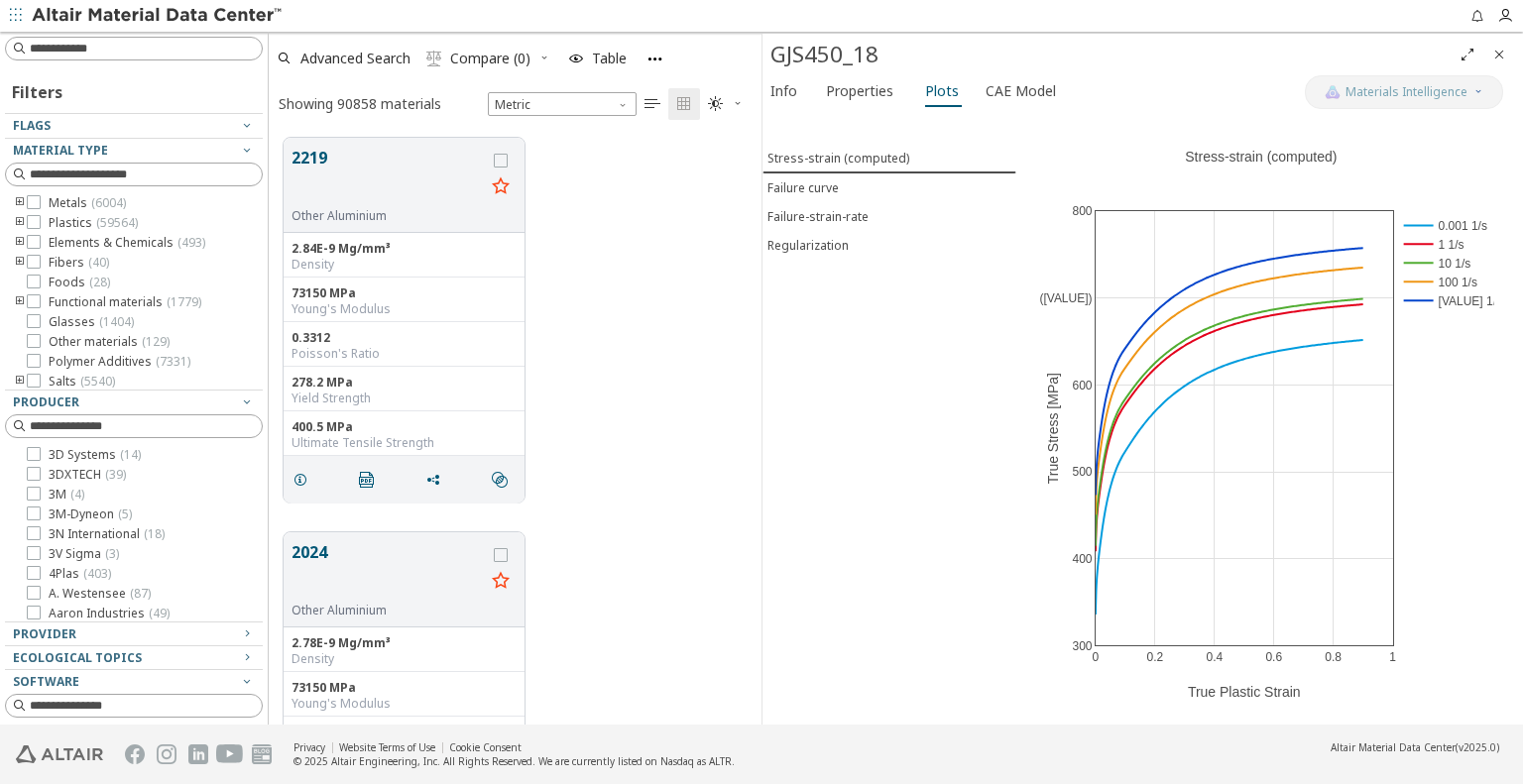 scroll, scrollTop: 0, scrollLeft: 0, axis: both 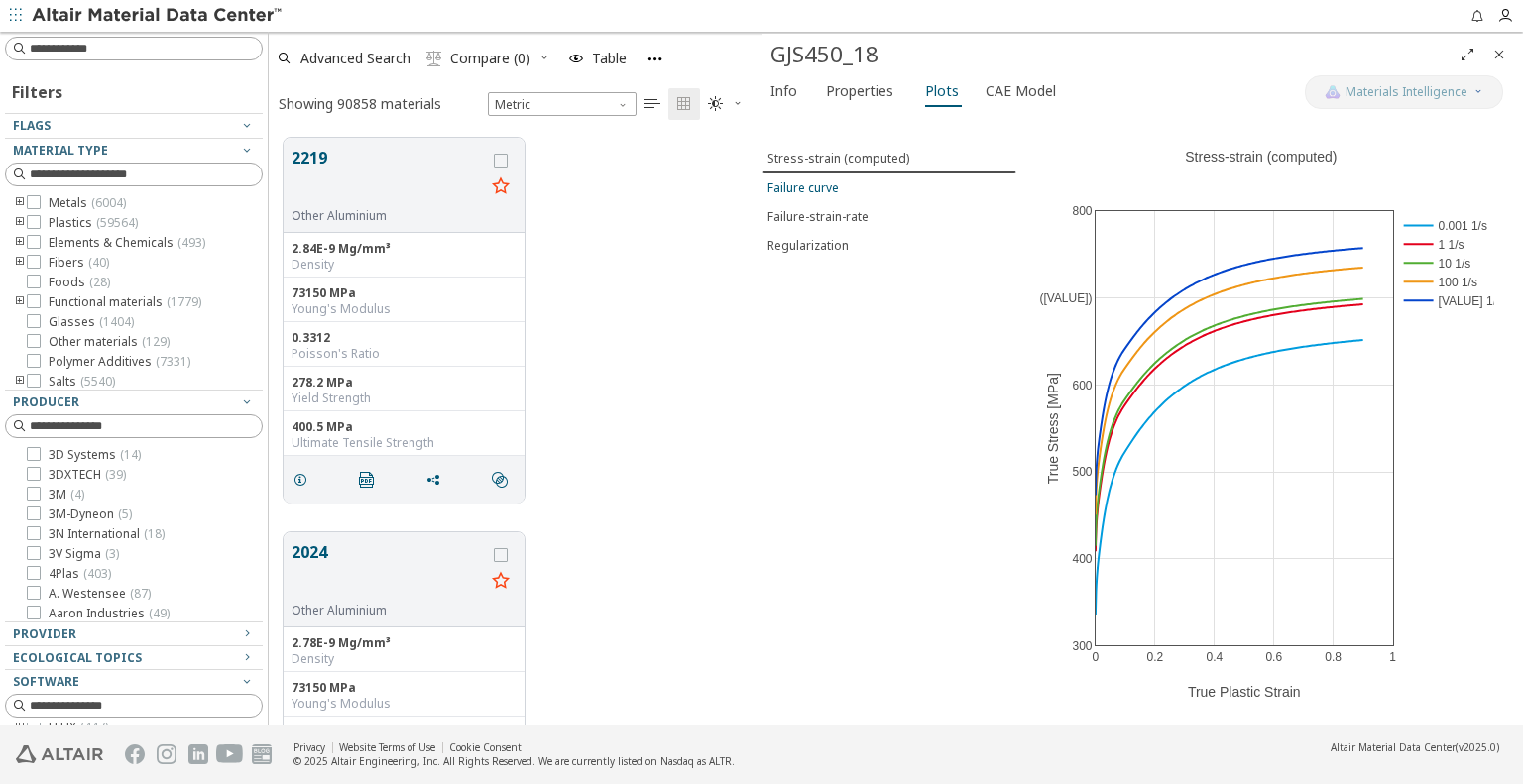 click on "Failure curve" at bounding box center [803, 187] 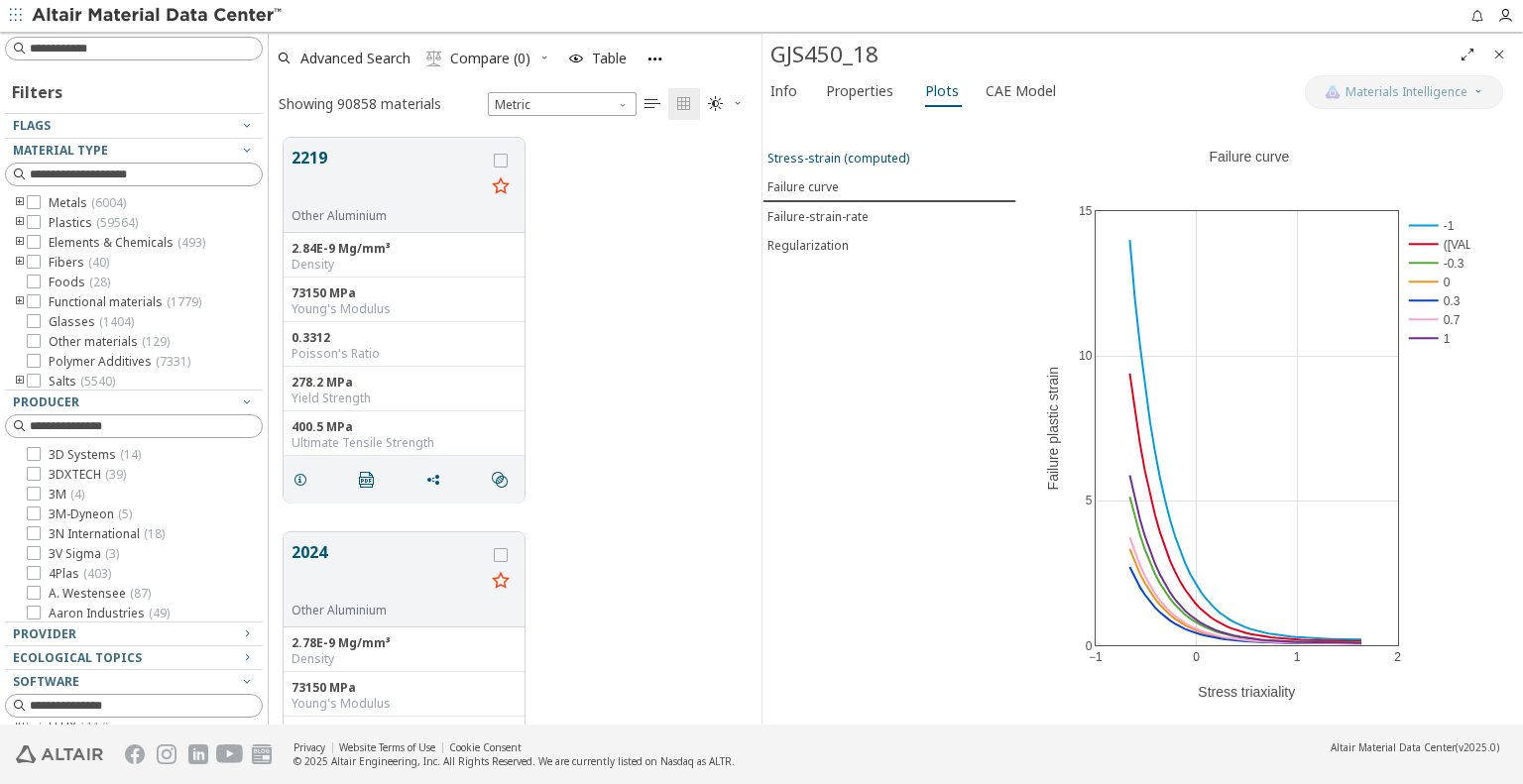 click on "Stress-strain (computed)" at bounding box center [838, 158] 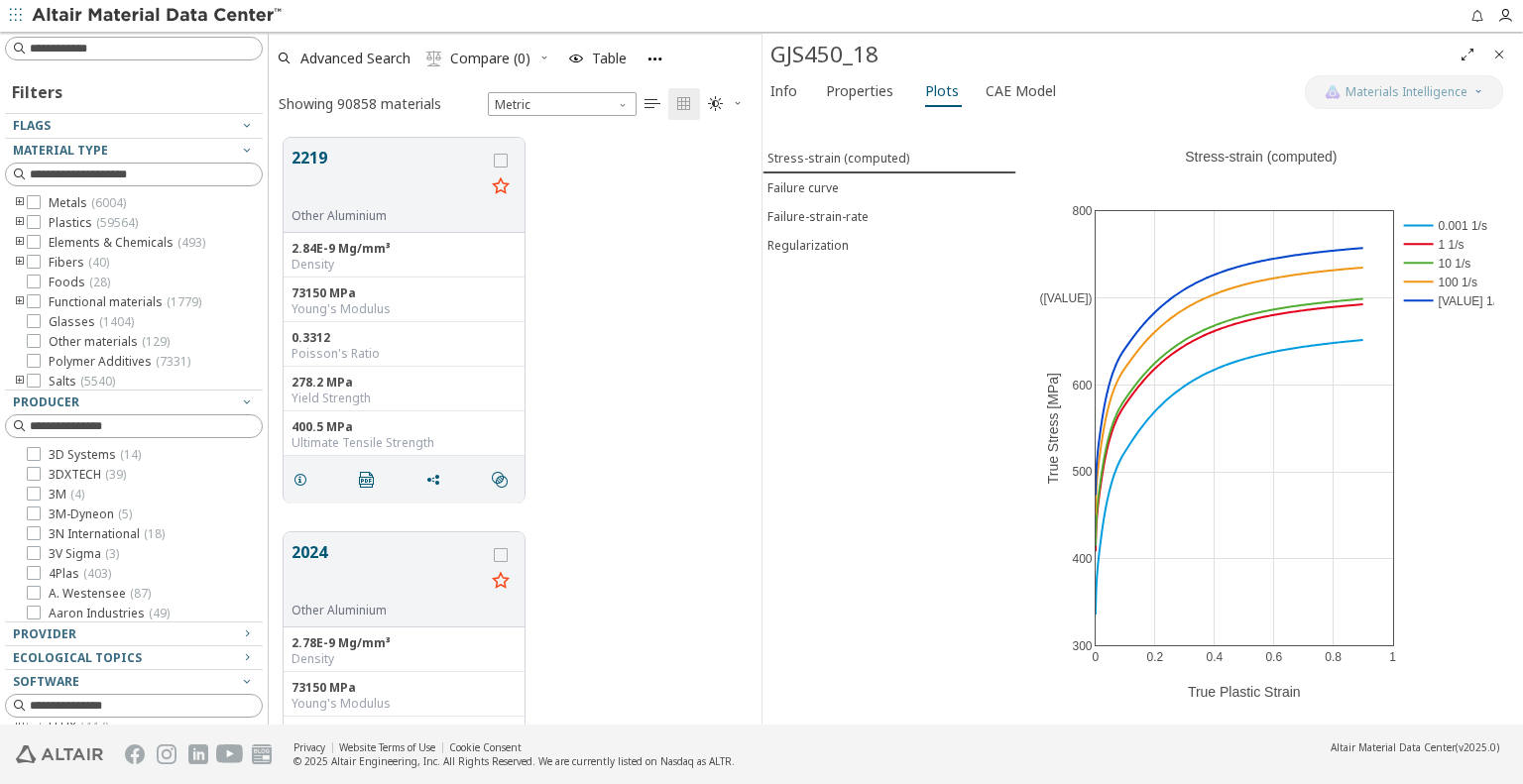 scroll, scrollTop: 16, scrollLeft: 16, axis: both 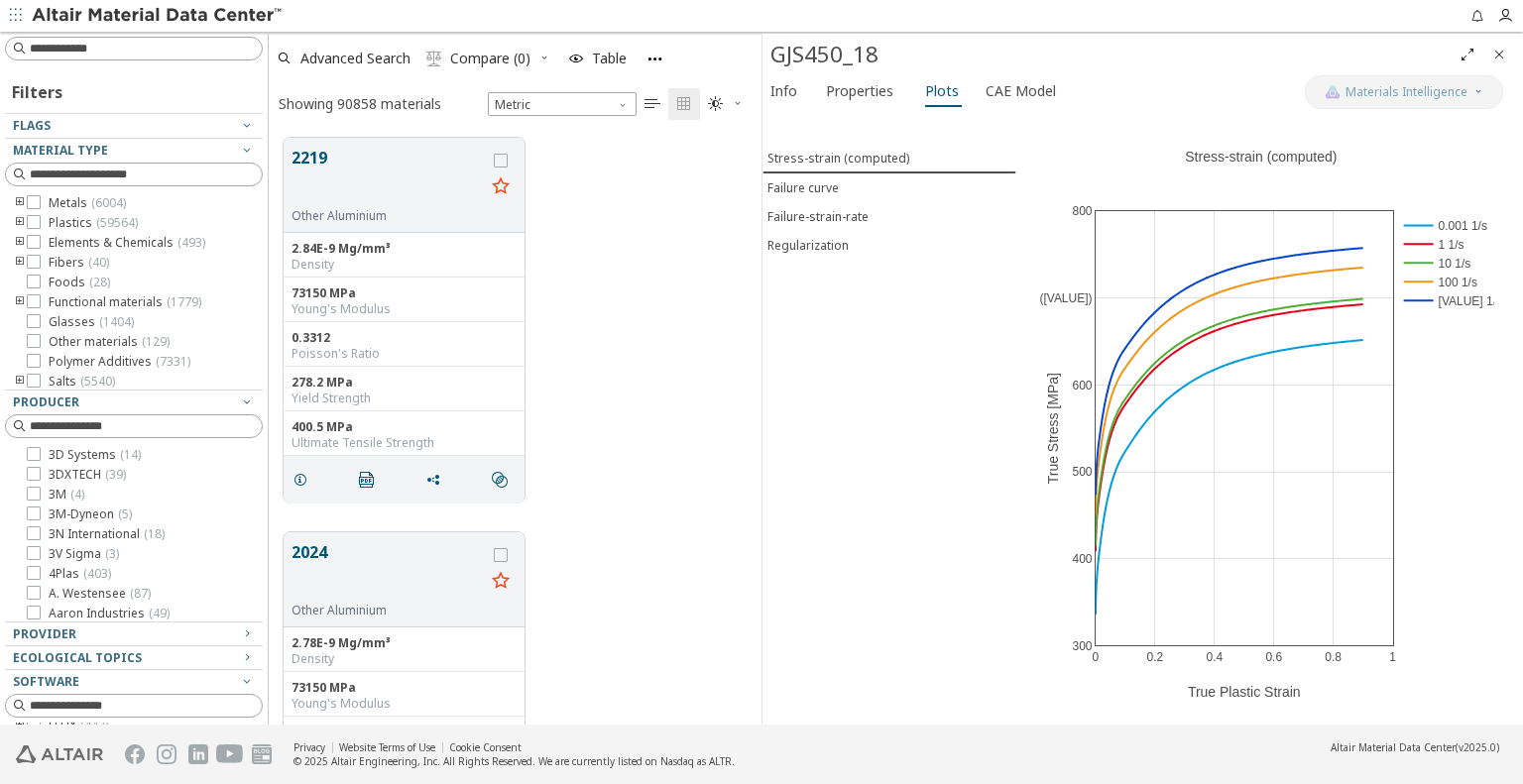 click on "([TEXT])" at bounding box center (762, 378) 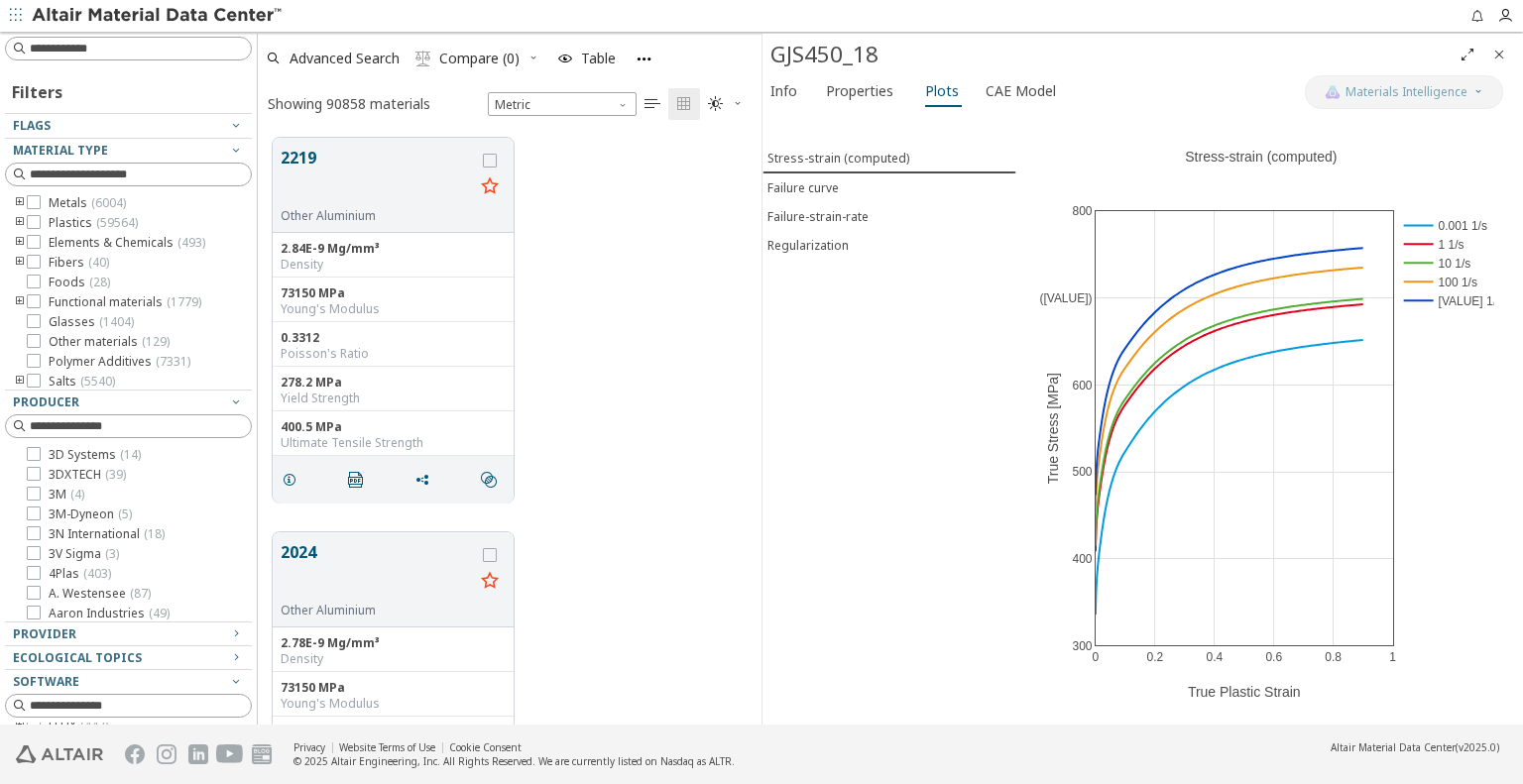 scroll, scrollTop: 16, scrollLeft: 16, axis: both 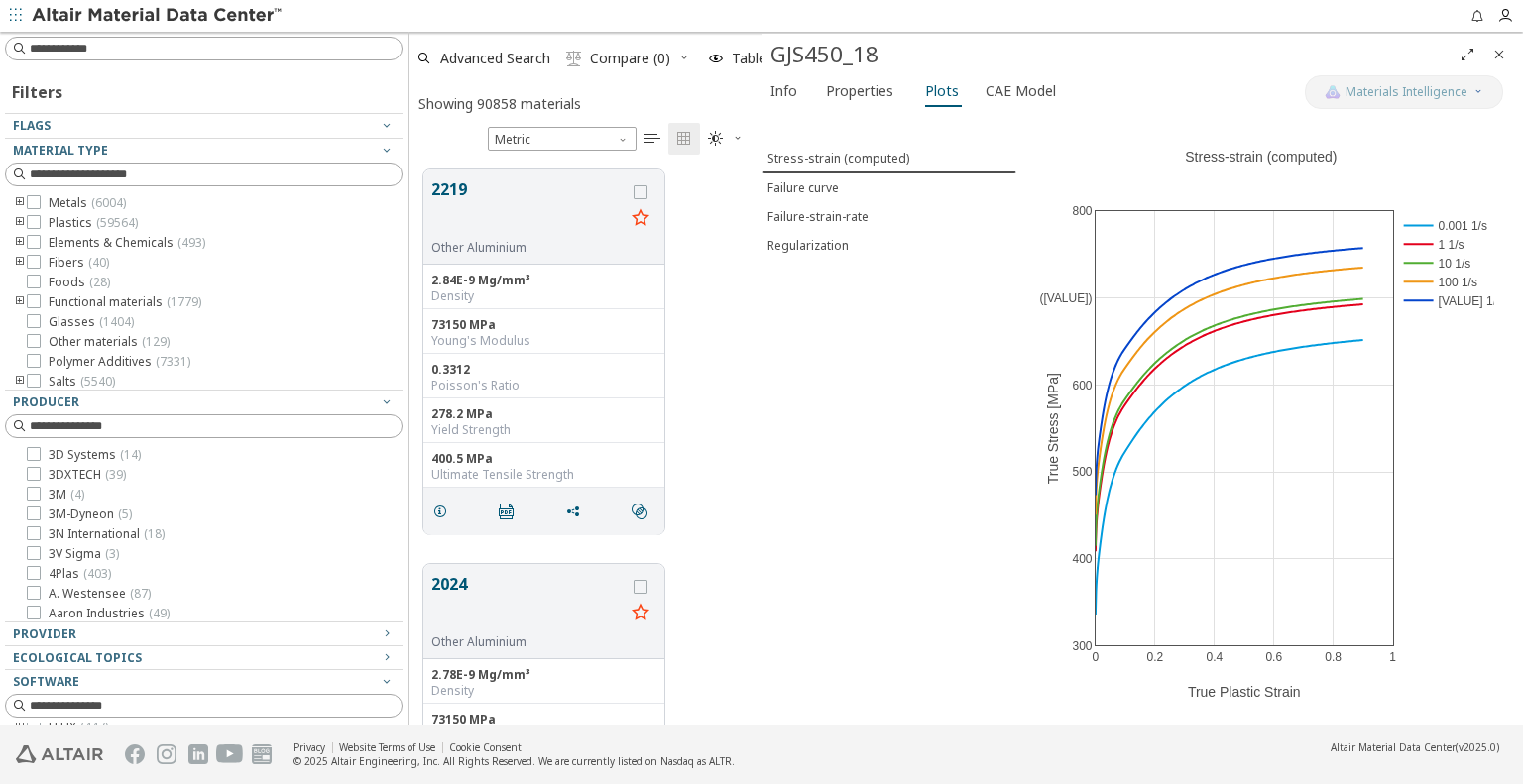 drag, startPoint x: 250, startPoint y: 406, endPoint x: 405, endPoint y: 457, distance: 163.17475 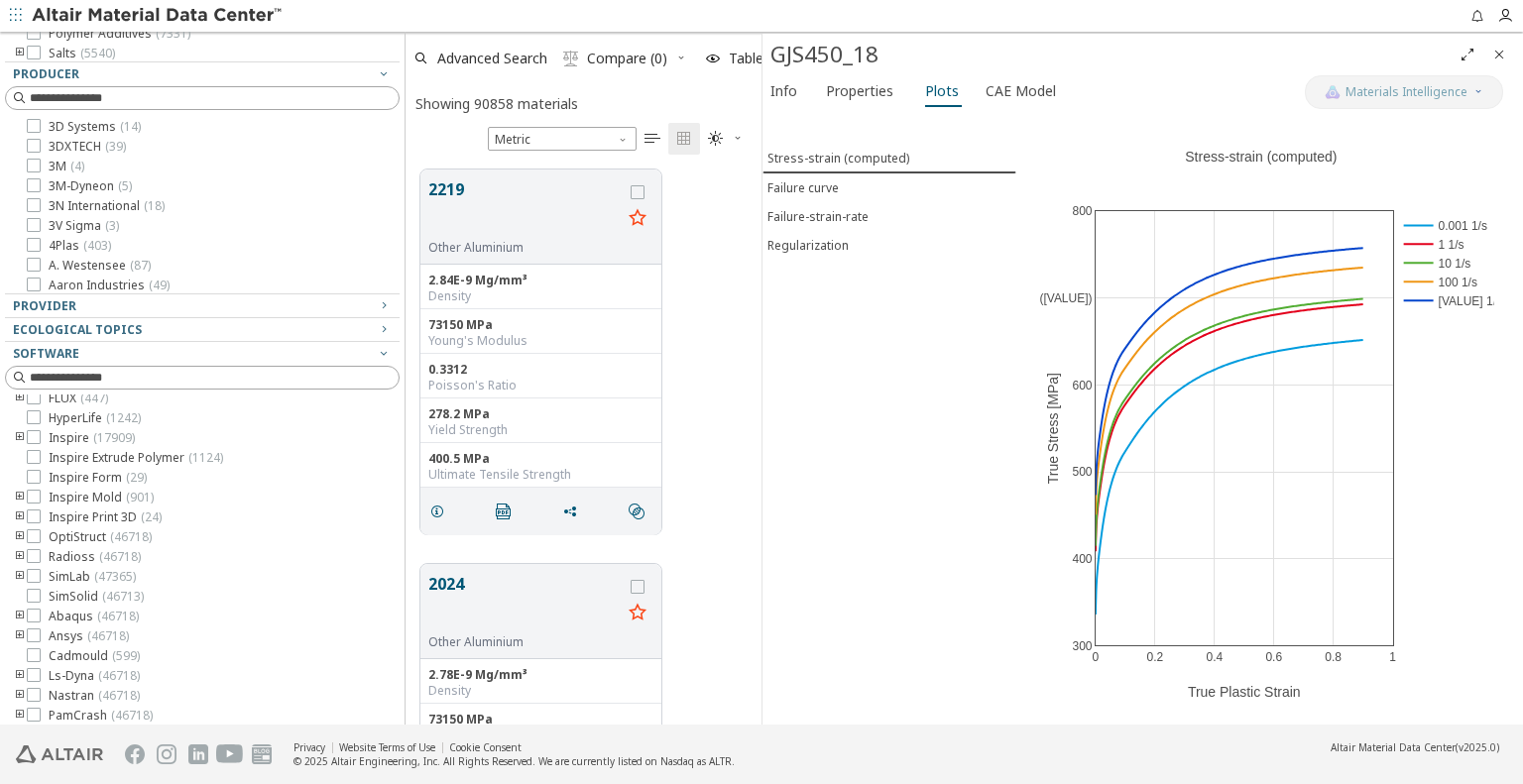 scroll, scrollTop: 333, scrollLeft: 0, axis: vertical 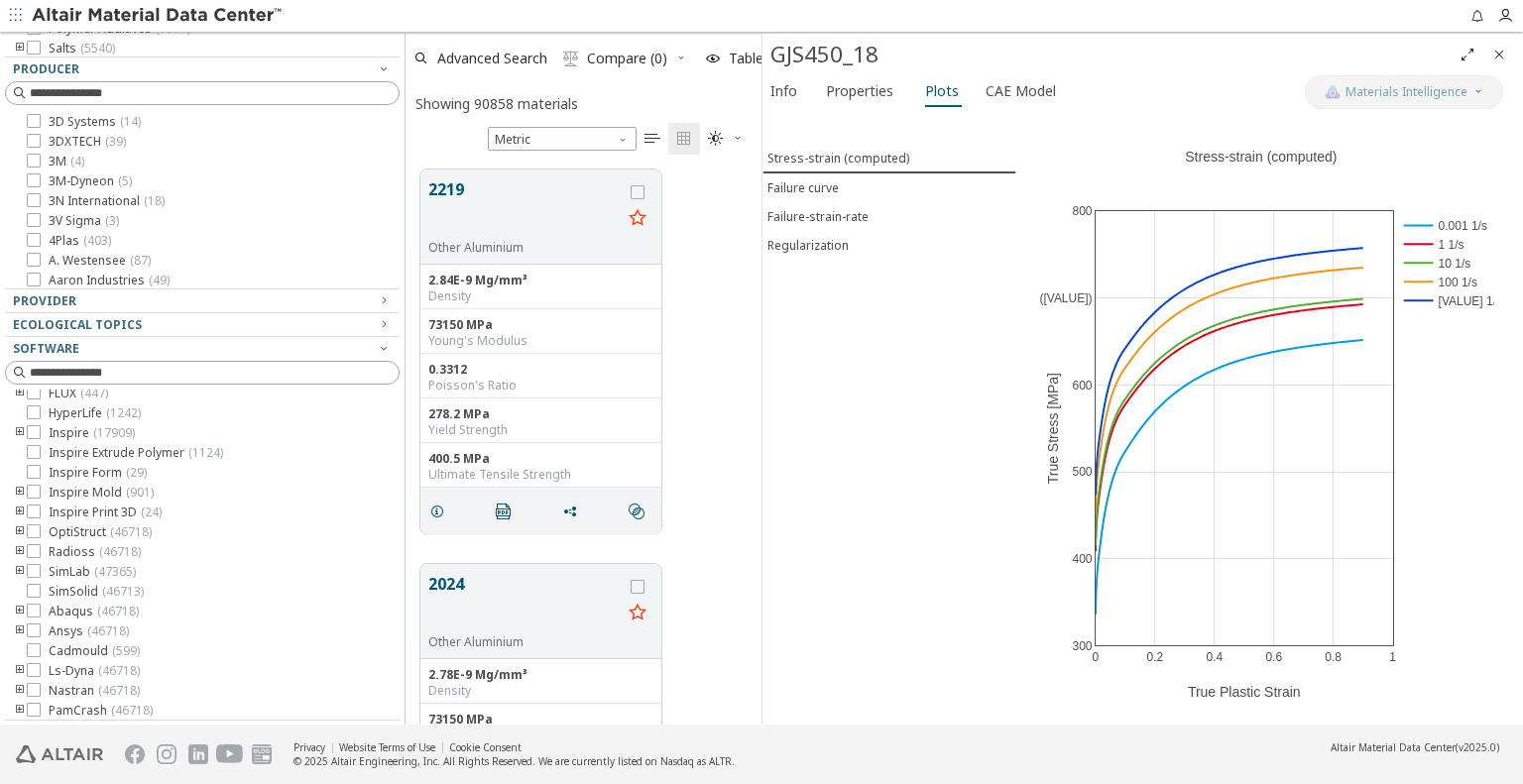 click at bounding box center (20, 552) 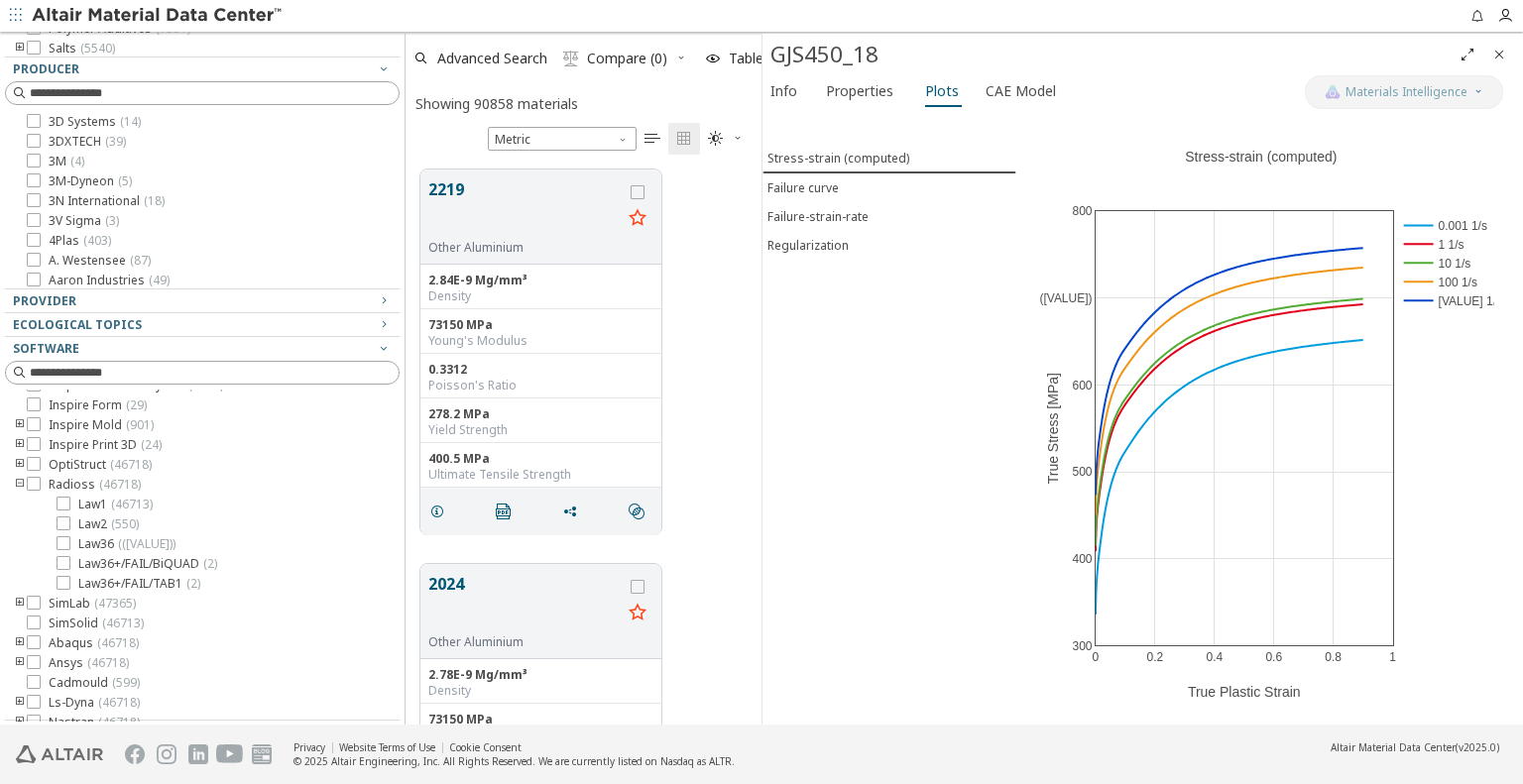 scroll, scrollTop: 127, scrollLeft: 0, axis: vertical 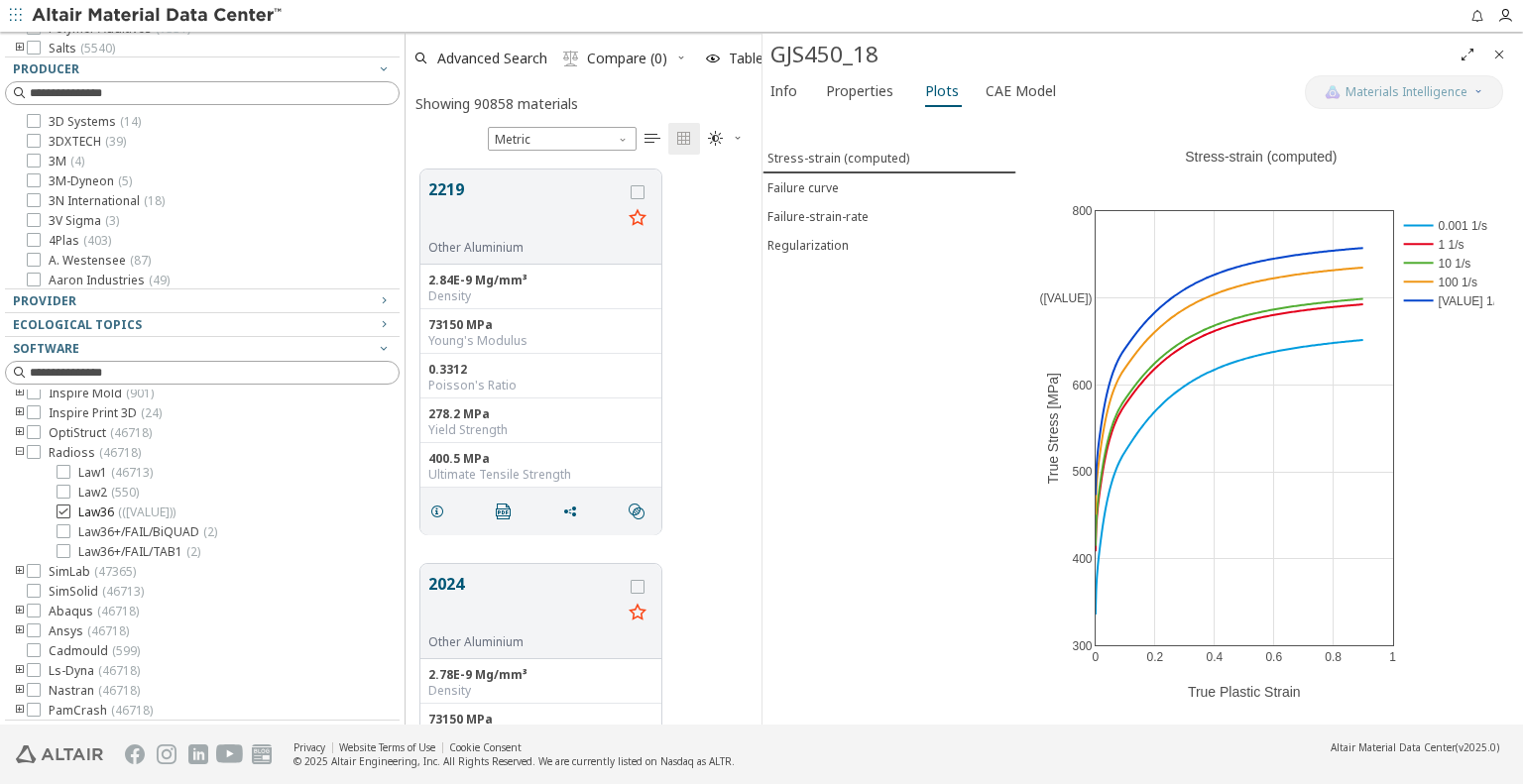 click at bounding box center (63, 511) 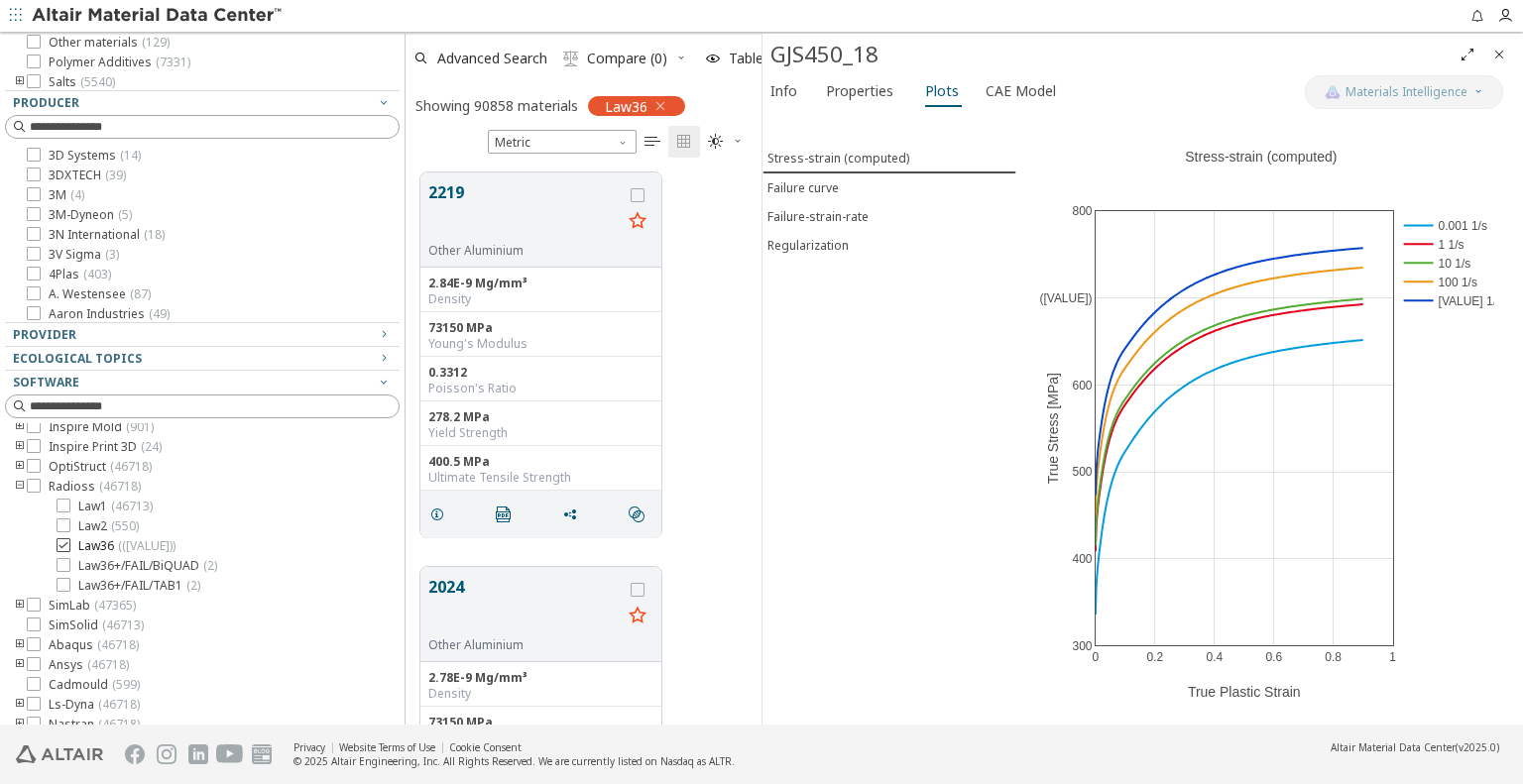 scroll, scrollTop: 553, scrollLeft: 341, axis: both 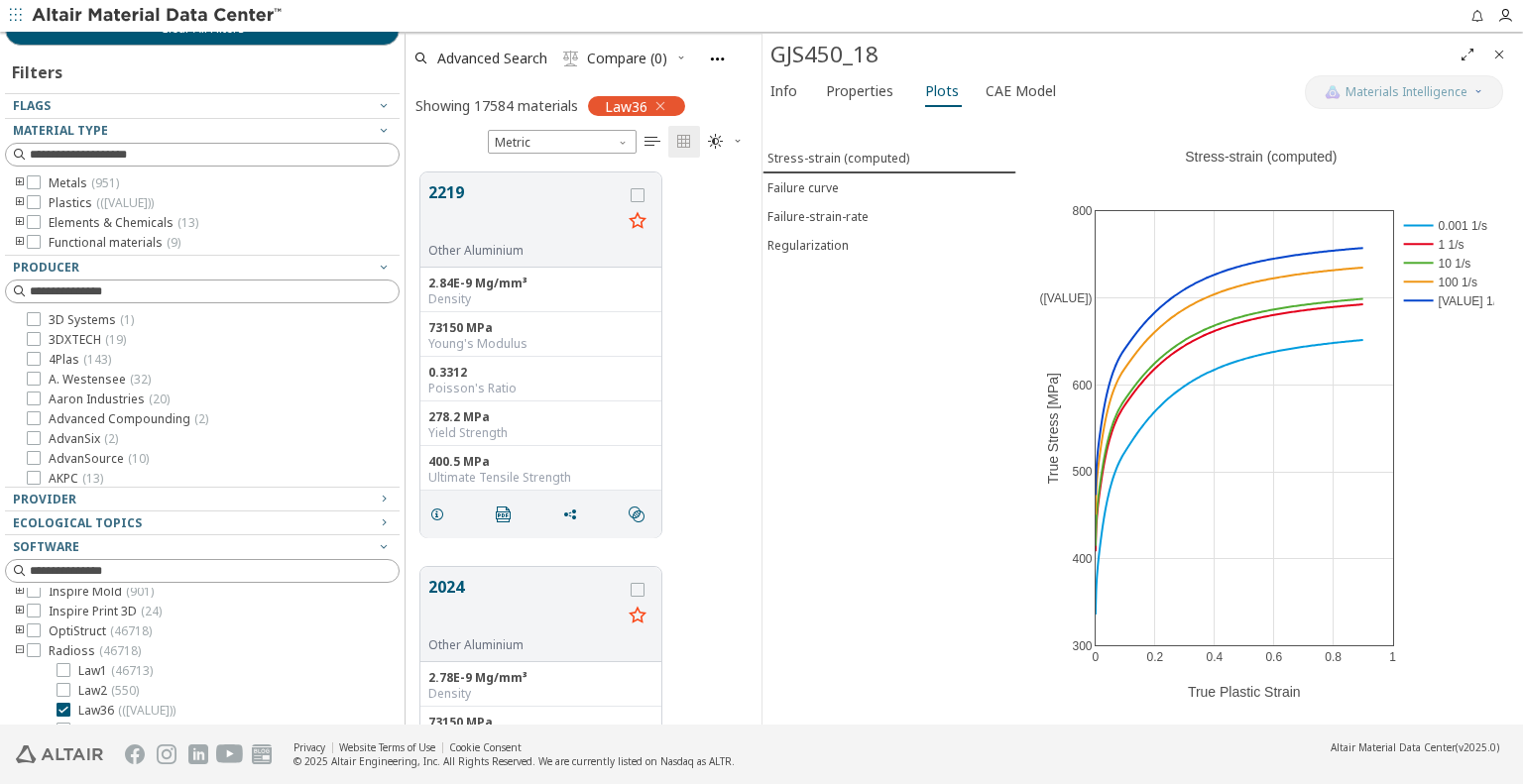 click at bounding box center [20, 203] 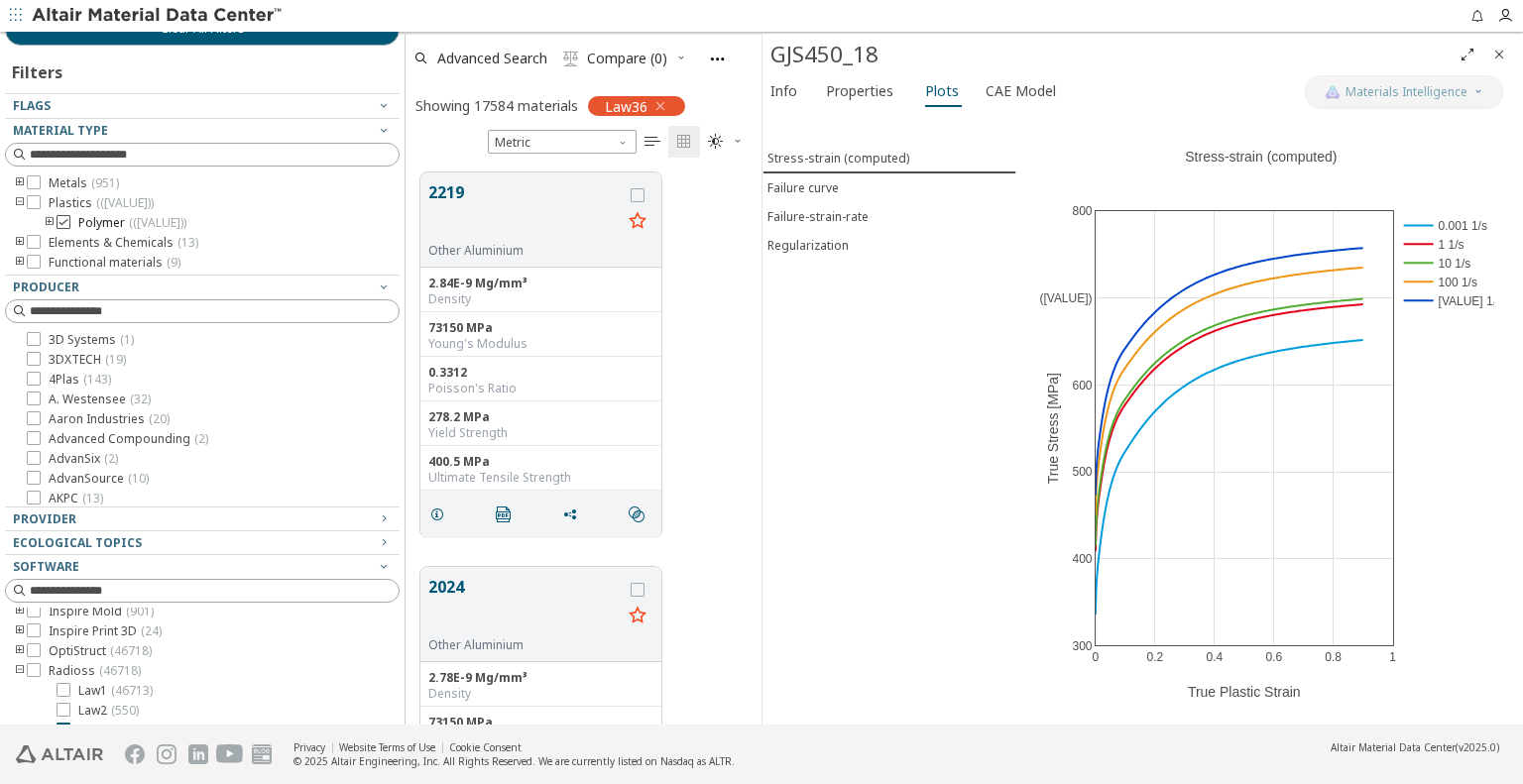 drag, startPoint x: 44, startPoint y: 217, endPoint x: 59, endPoint y: 214, distance: 15.29706 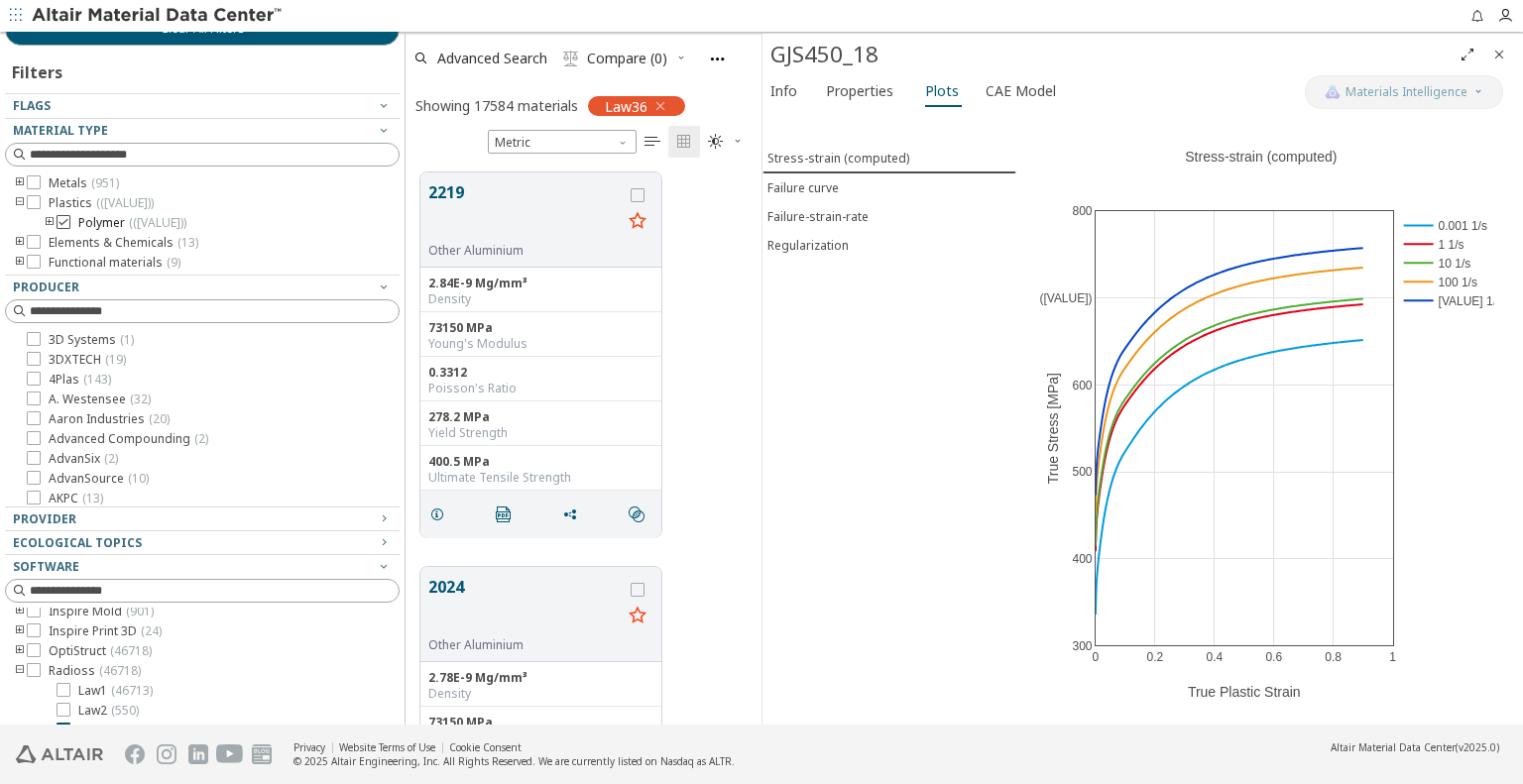 click at bounding box center (50, 223) 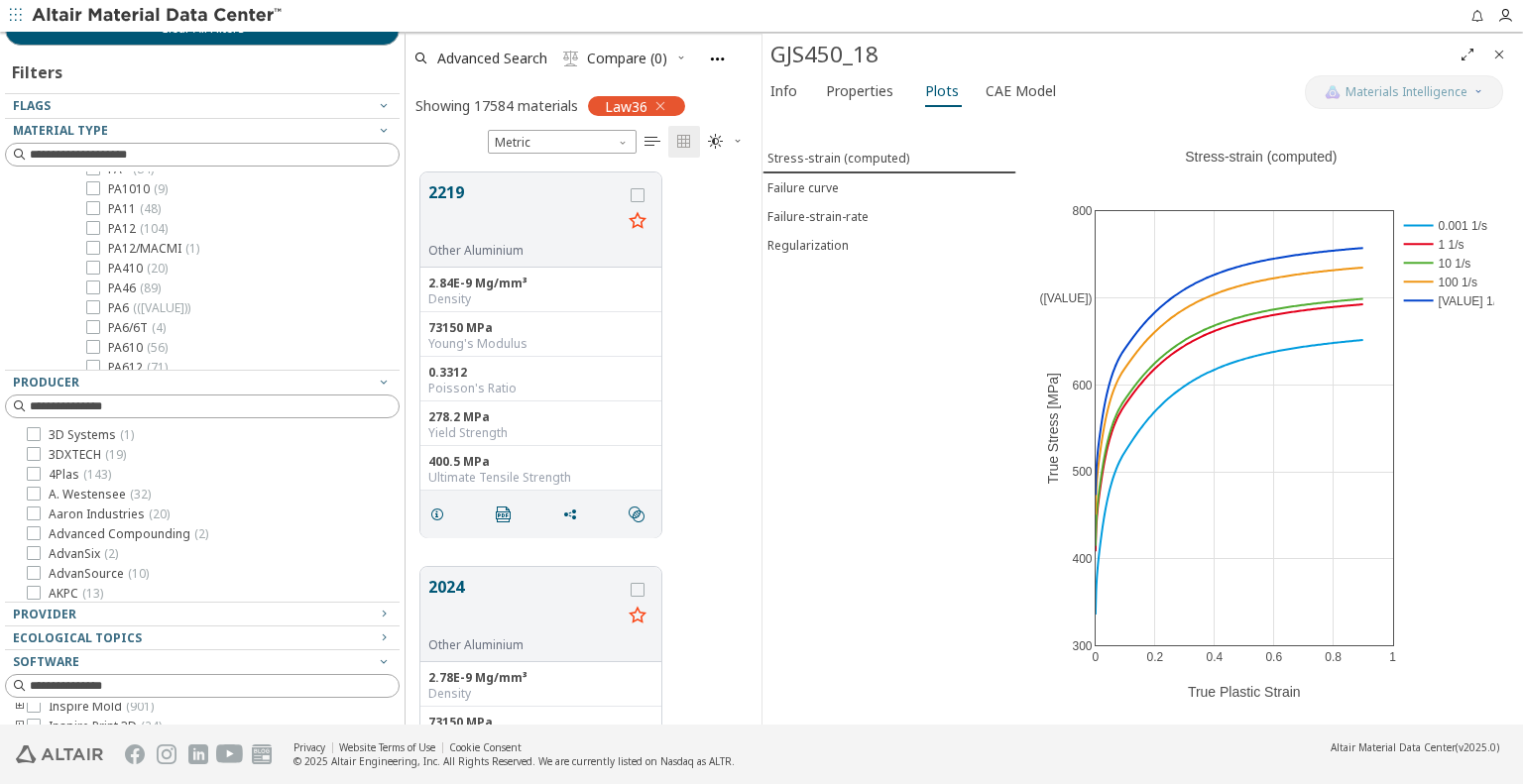 scroll, scrollTop: 297, scrollLeft: 0, axis: vertical 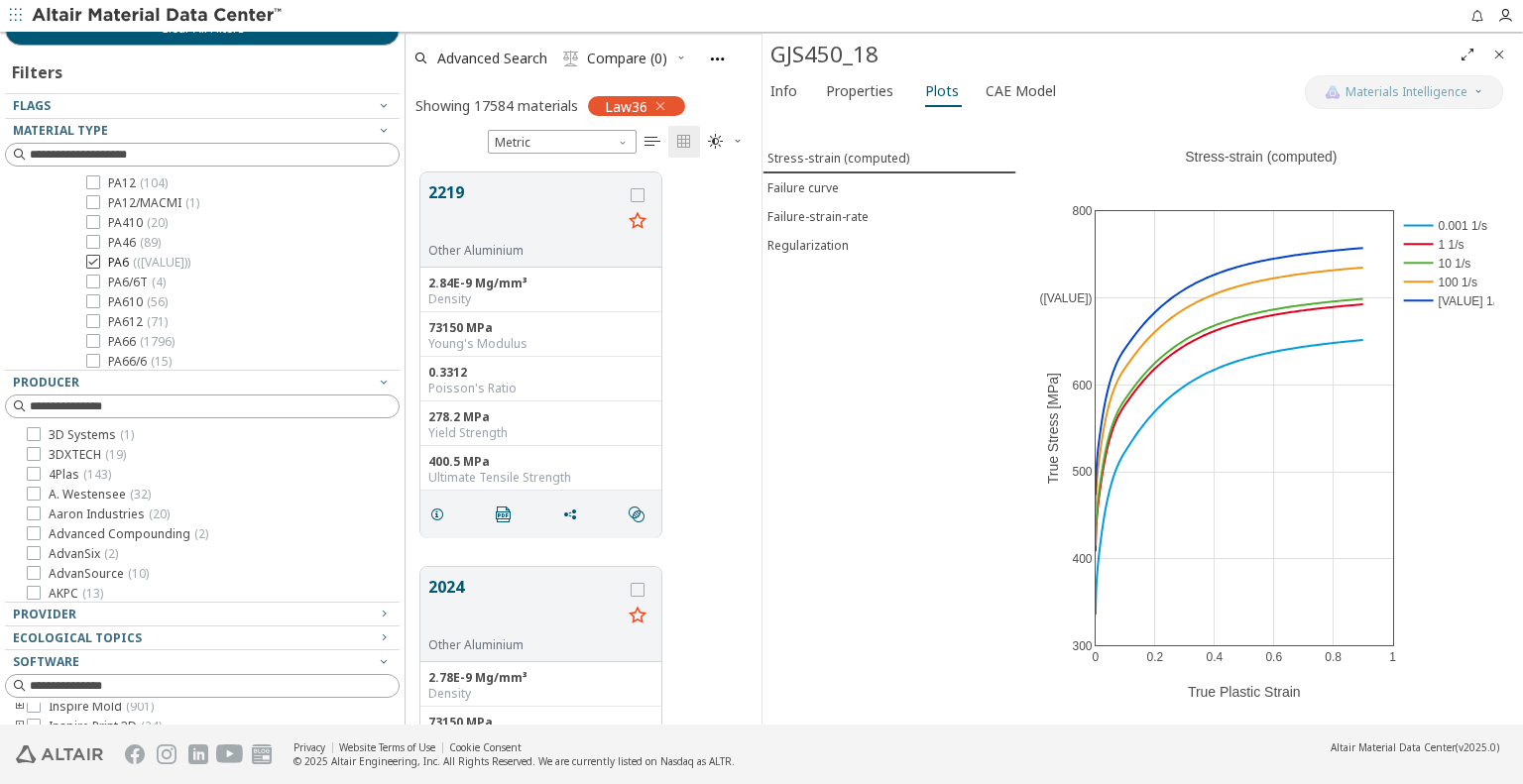 click at bounding box center [93, 262] 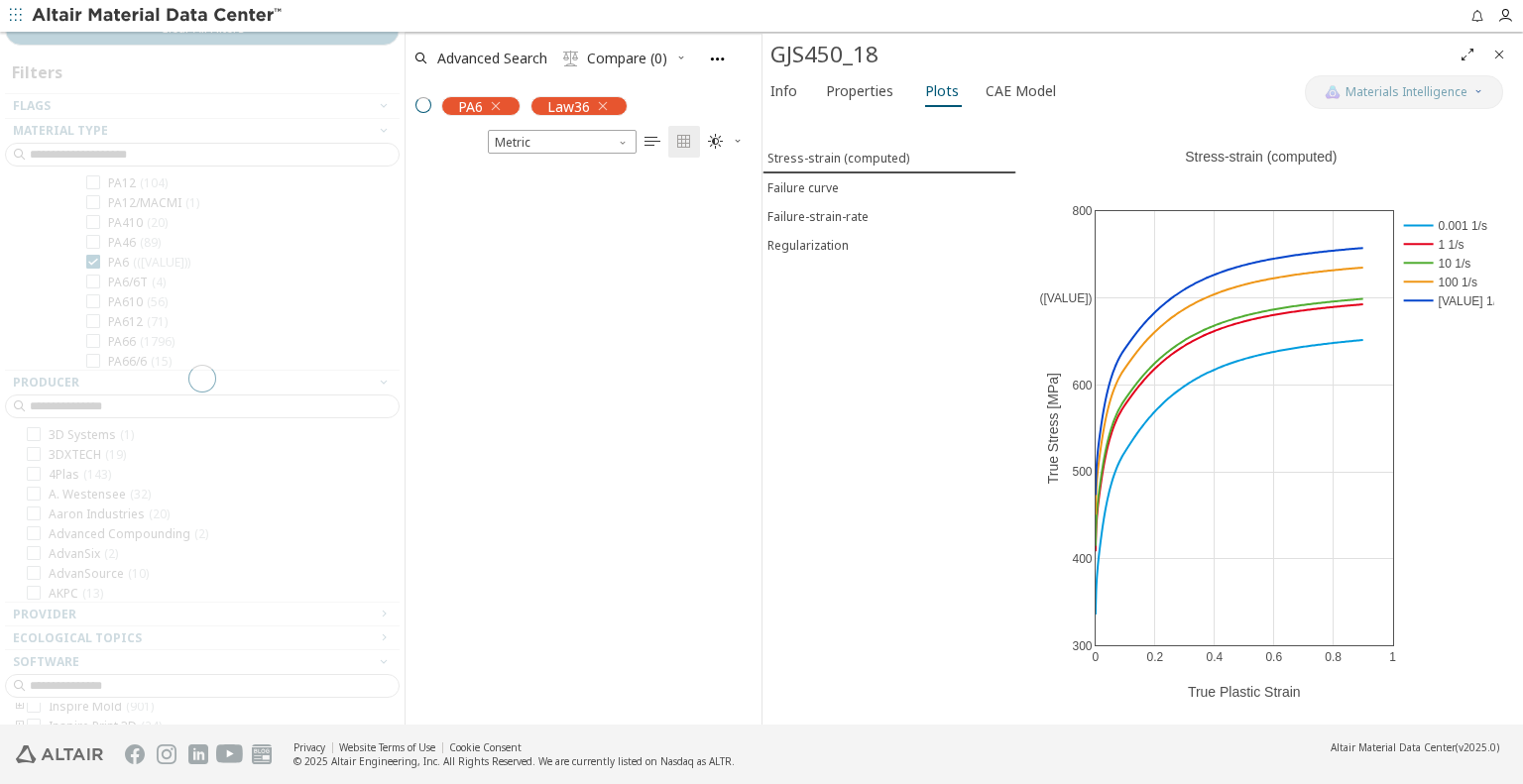 scroll, scrollTop: 16, scrollLeft: 16, axis: both 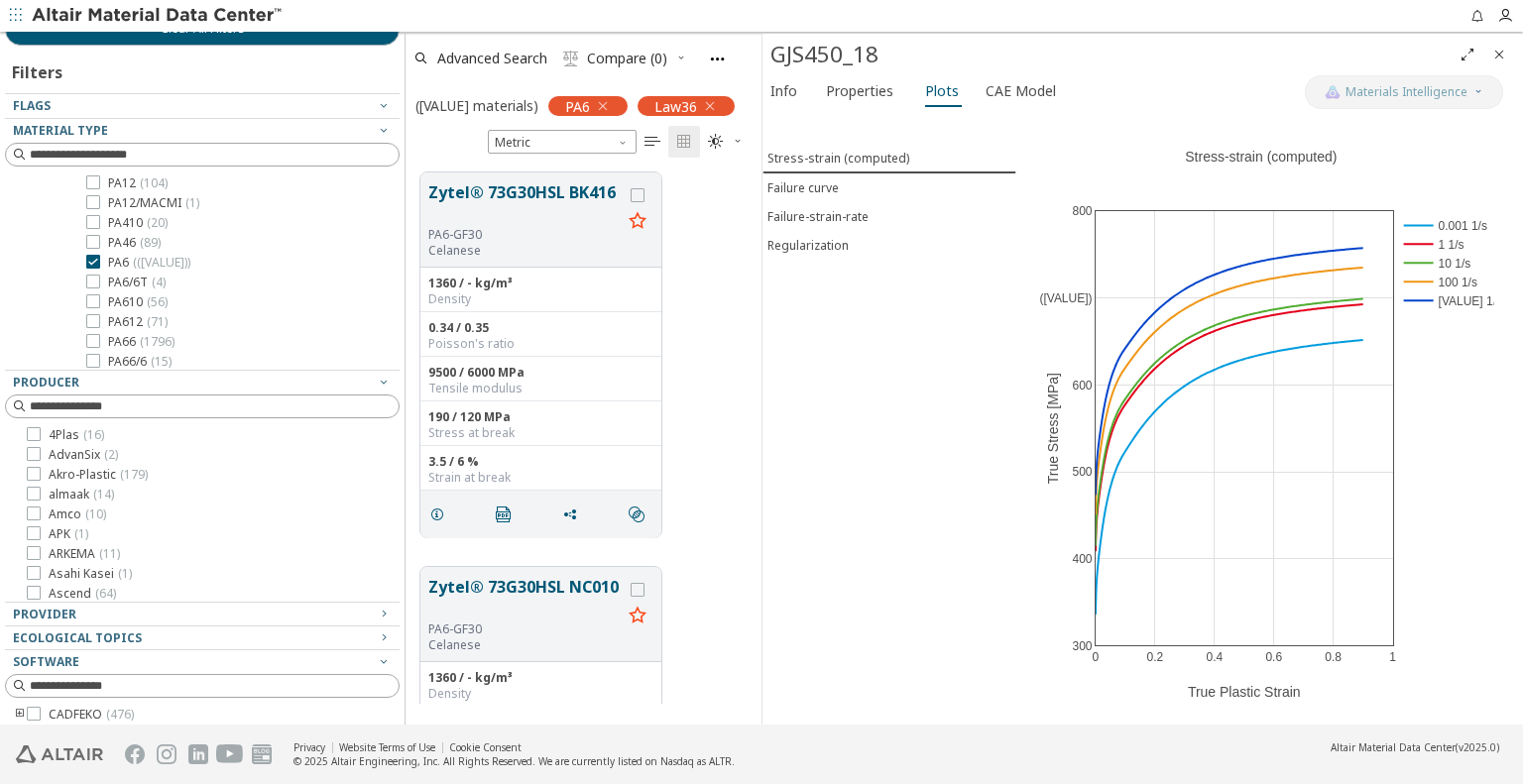 click at bounding box center [1499, 55] 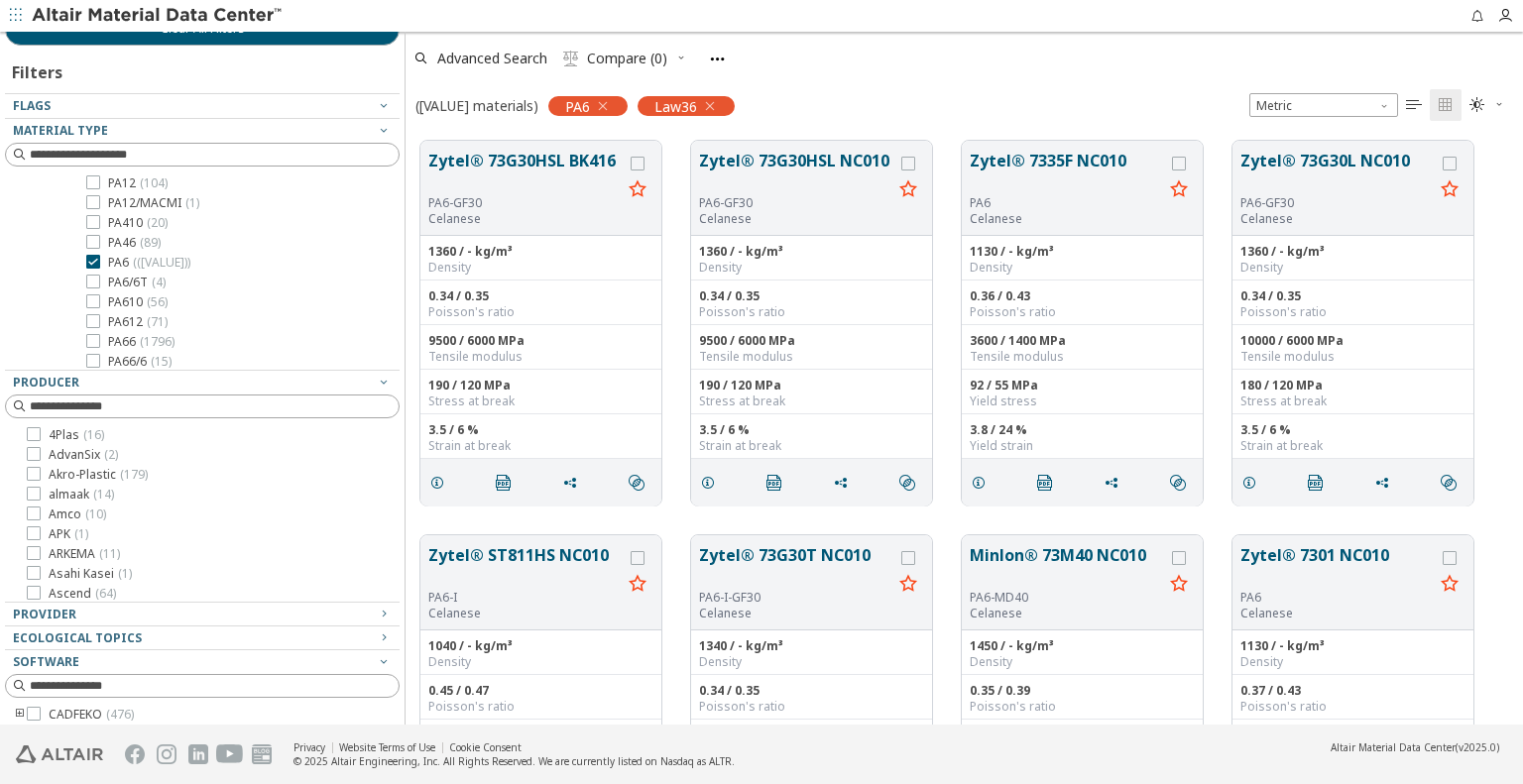 scroll, scrollTop: 16, scrollLeft: 16, axis: both 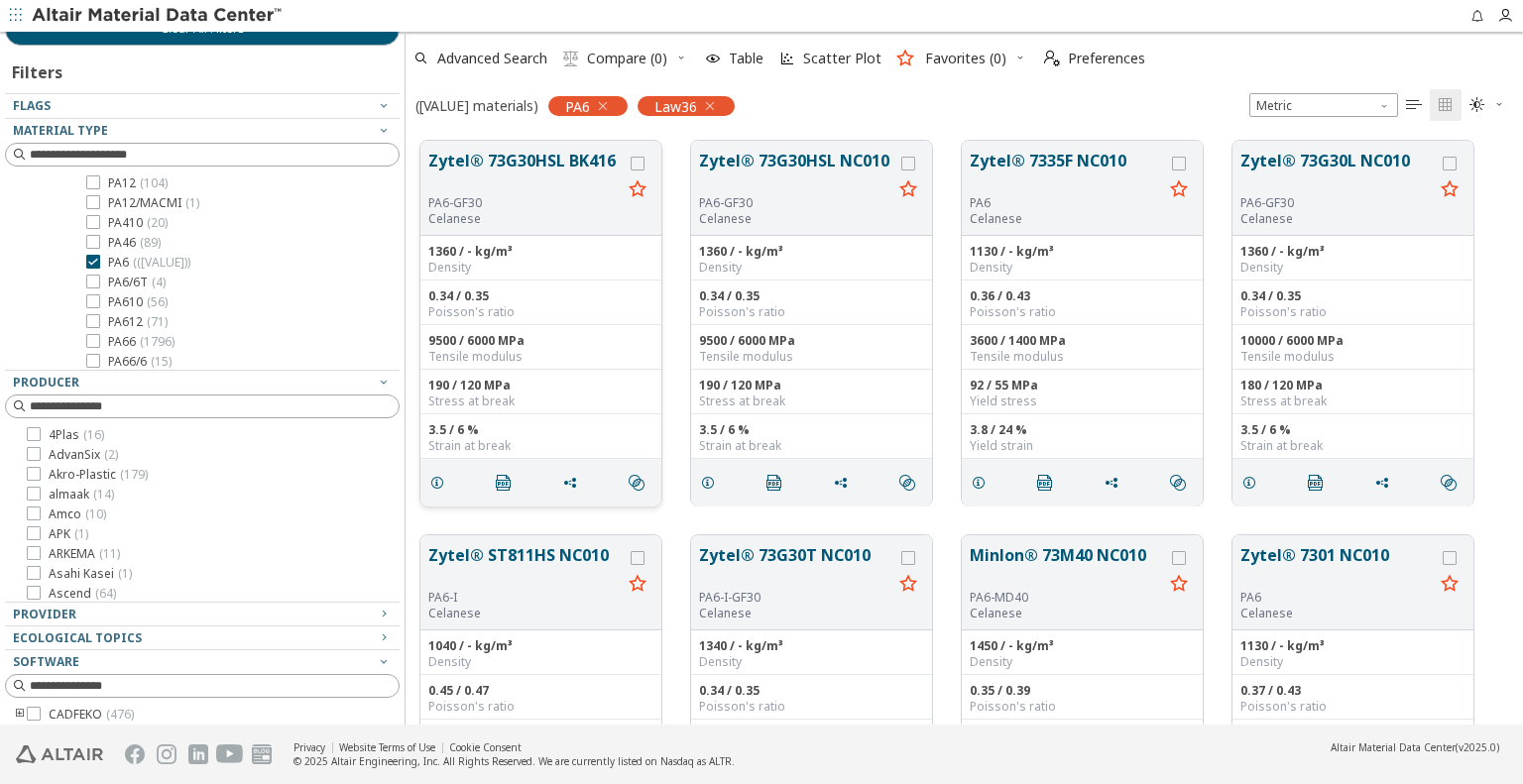 drag, startPoint x: 434, startPoint y: 482, endPoint x: 502, endPoint y: 463, distance: 70.60453 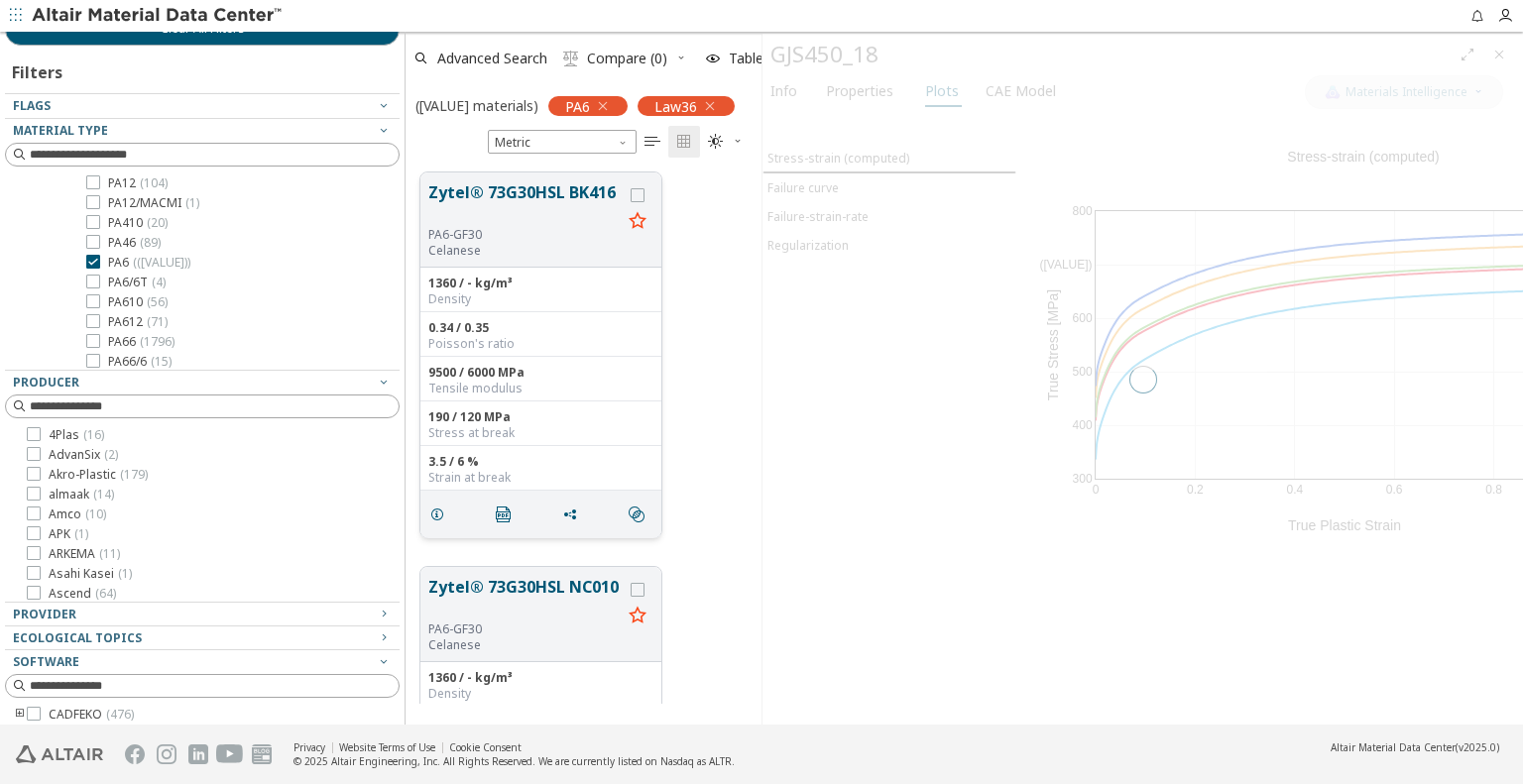 scroll, scrollTop: 531, scrollLeft: 341, axis: both 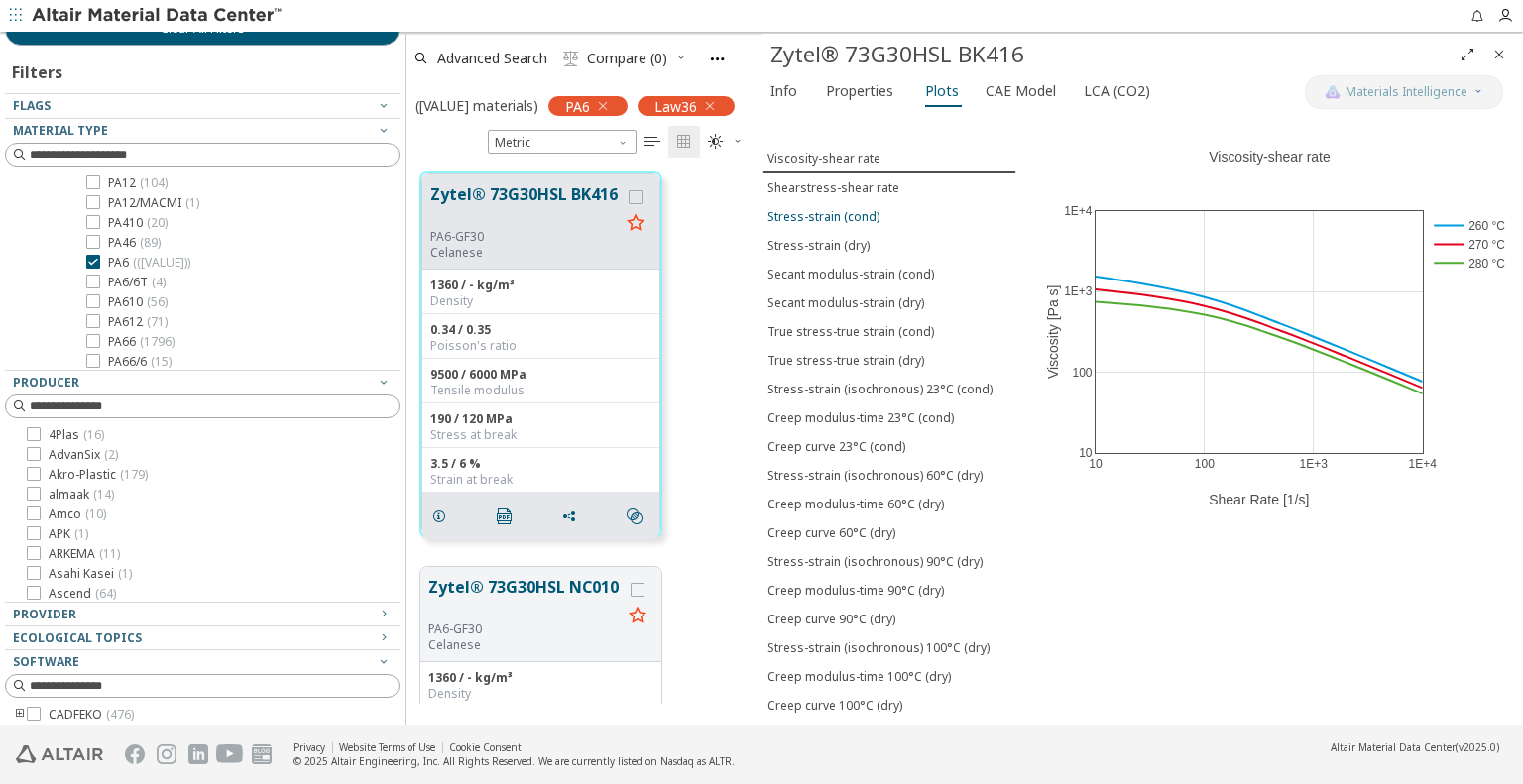 click on "Stress-strain (cond)" at bounding box center (823, 216) 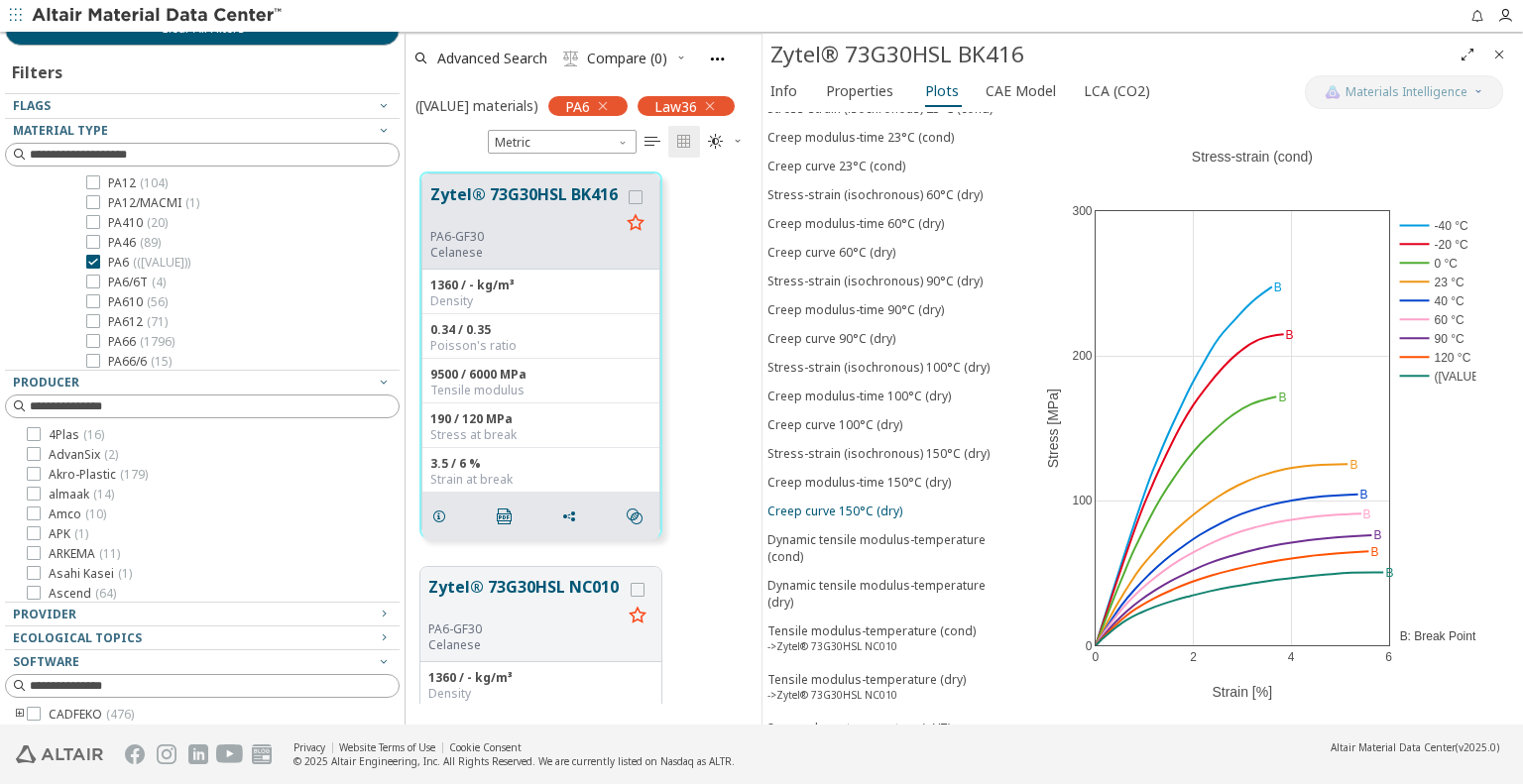 scroll, scrollTop: 308, scrollLeft: 0, axis: vertical 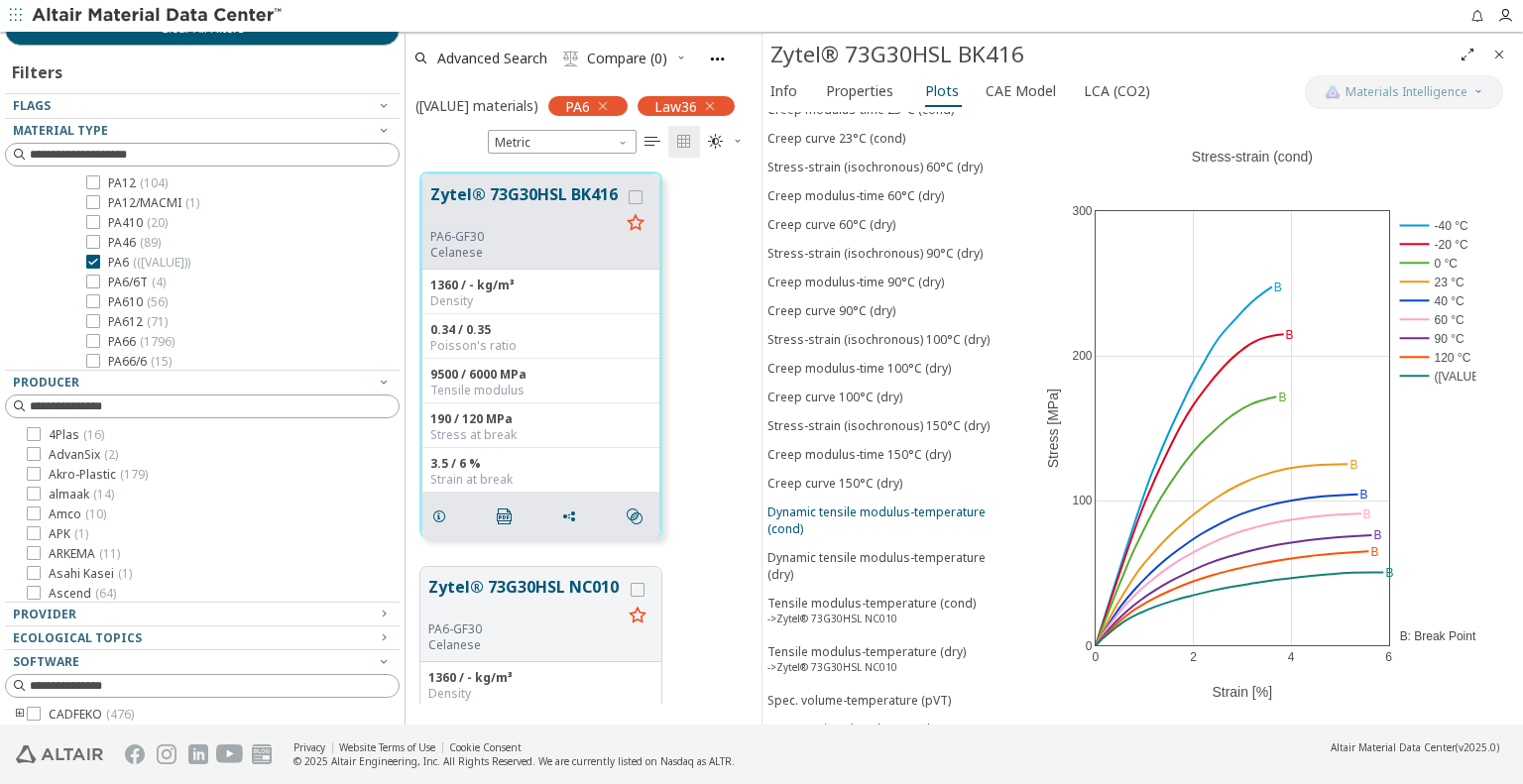 click on "Dynamic tensile modulus-temperature (cond)" at bounding box center [889, 520] 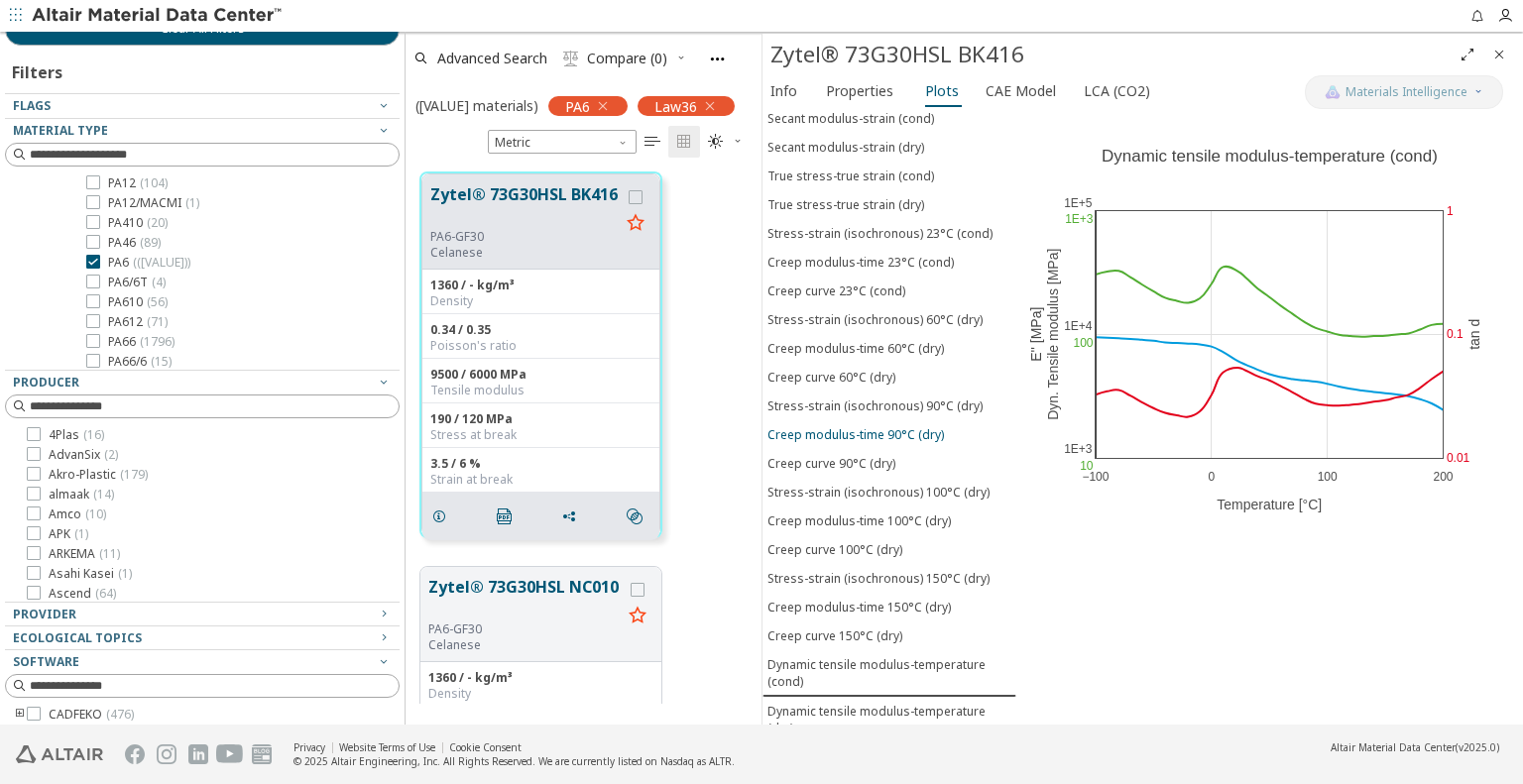 scroll, scrollTop: 109, scrollLeft: 0, axis: vertical 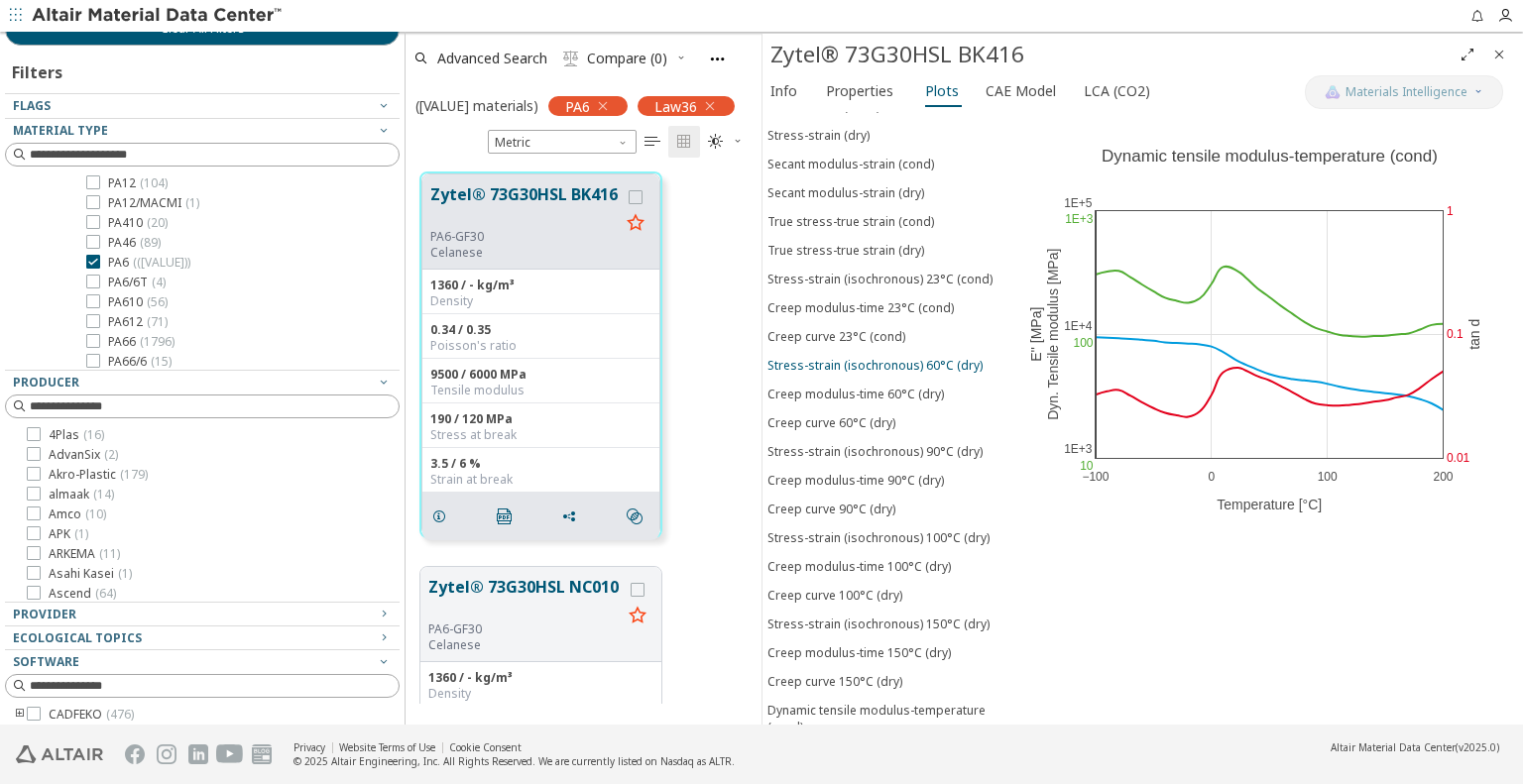 click on "Stress-strain (isochronous) 60°C (dry)" at bounding box center (875, 365) 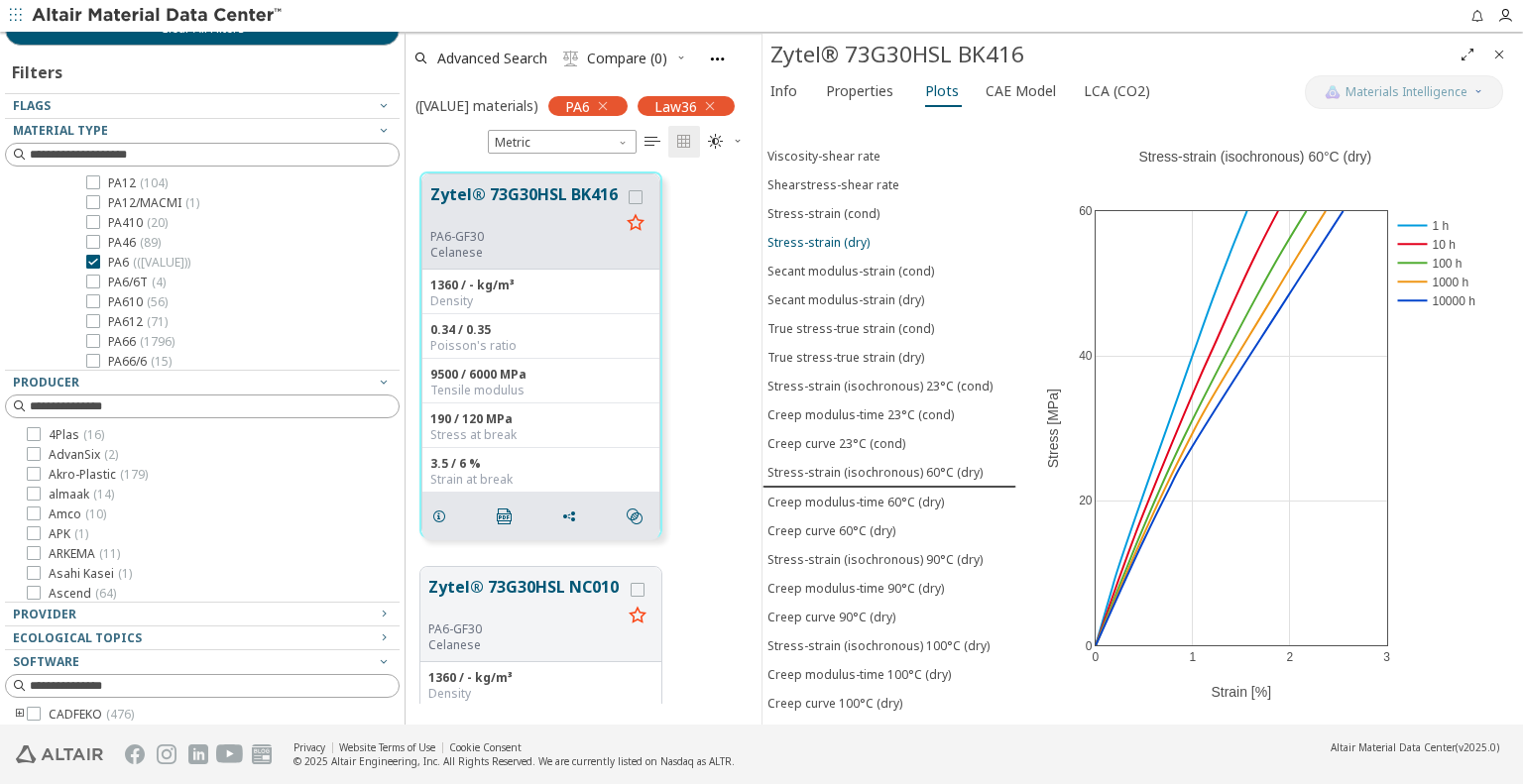 scroll, scrollTop: 0, scrollLeft: 0, axis: both 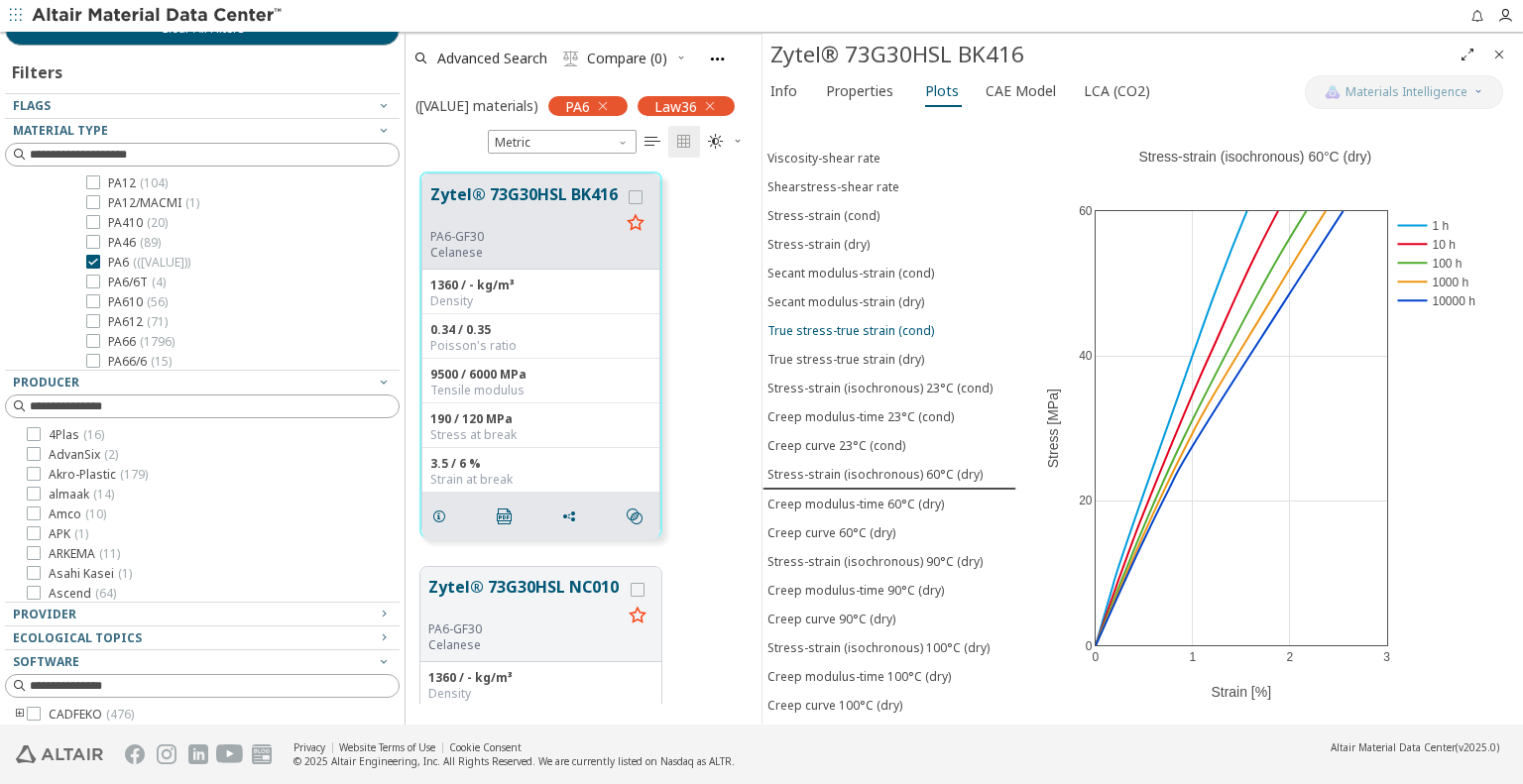 click on "True stress-true strain (cond)" at bounding box center (851, 330) 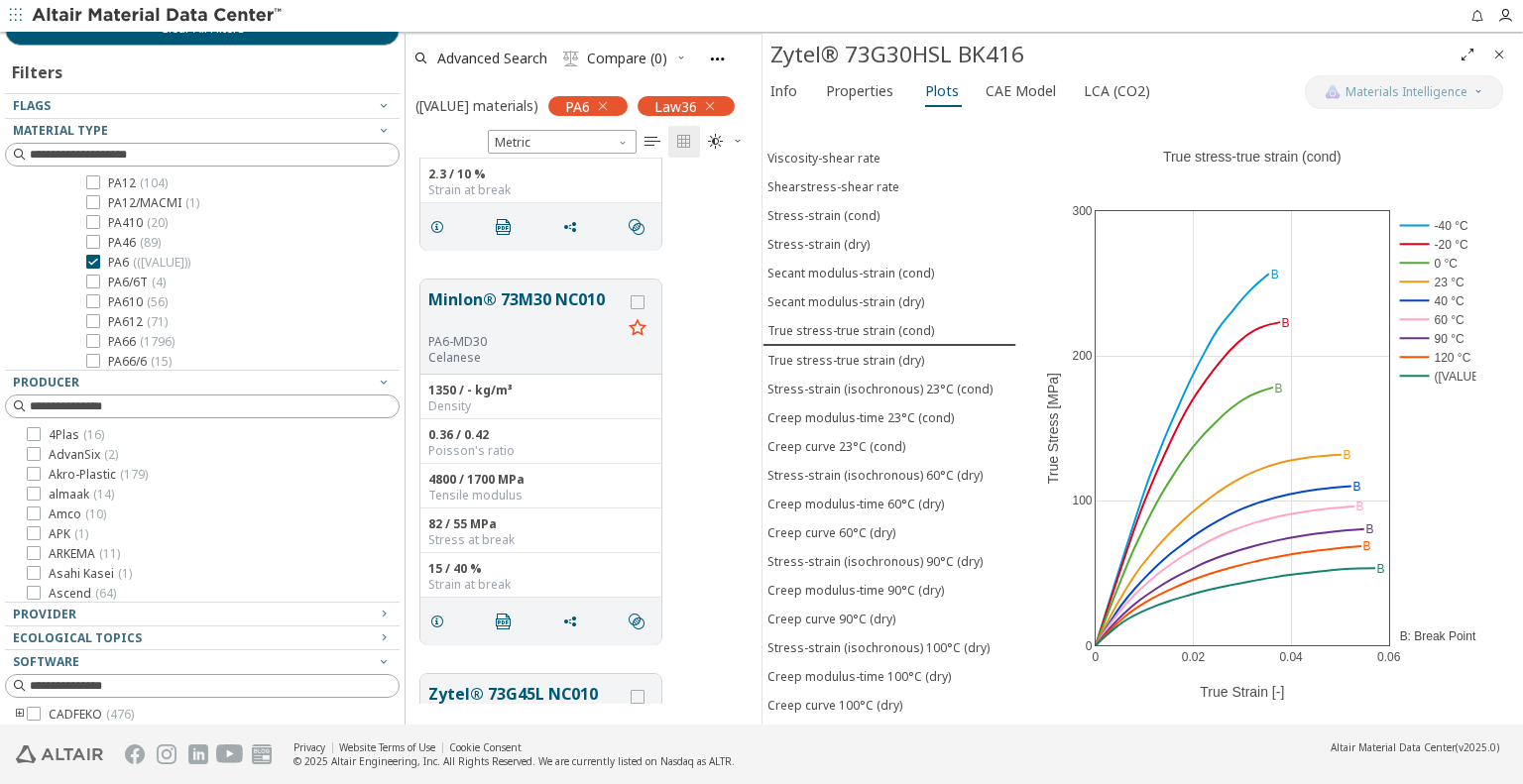 scroll, scrollTop: 4758, scrollLeft: 0, axis: vertical 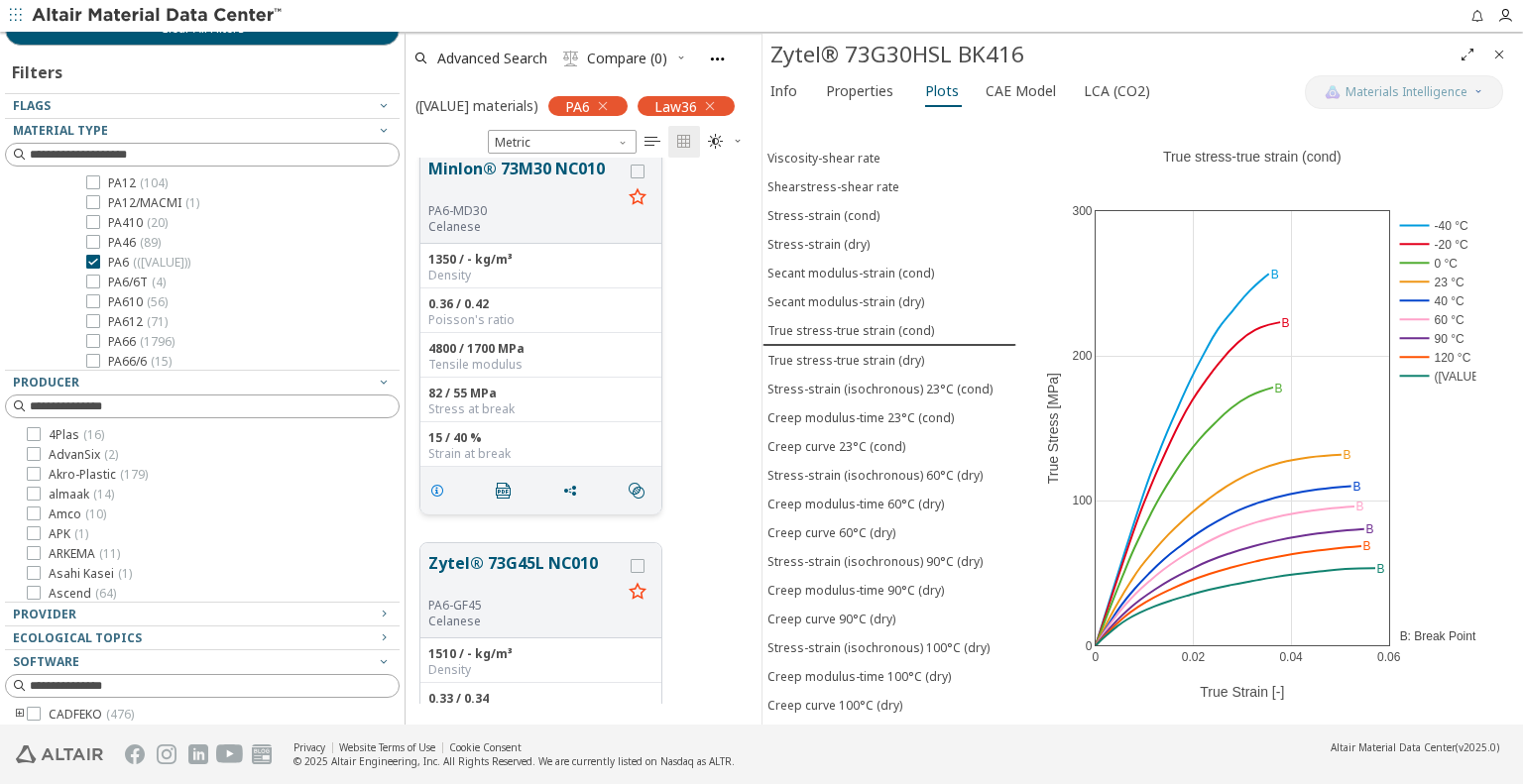 click at bounding box center [437, 491] 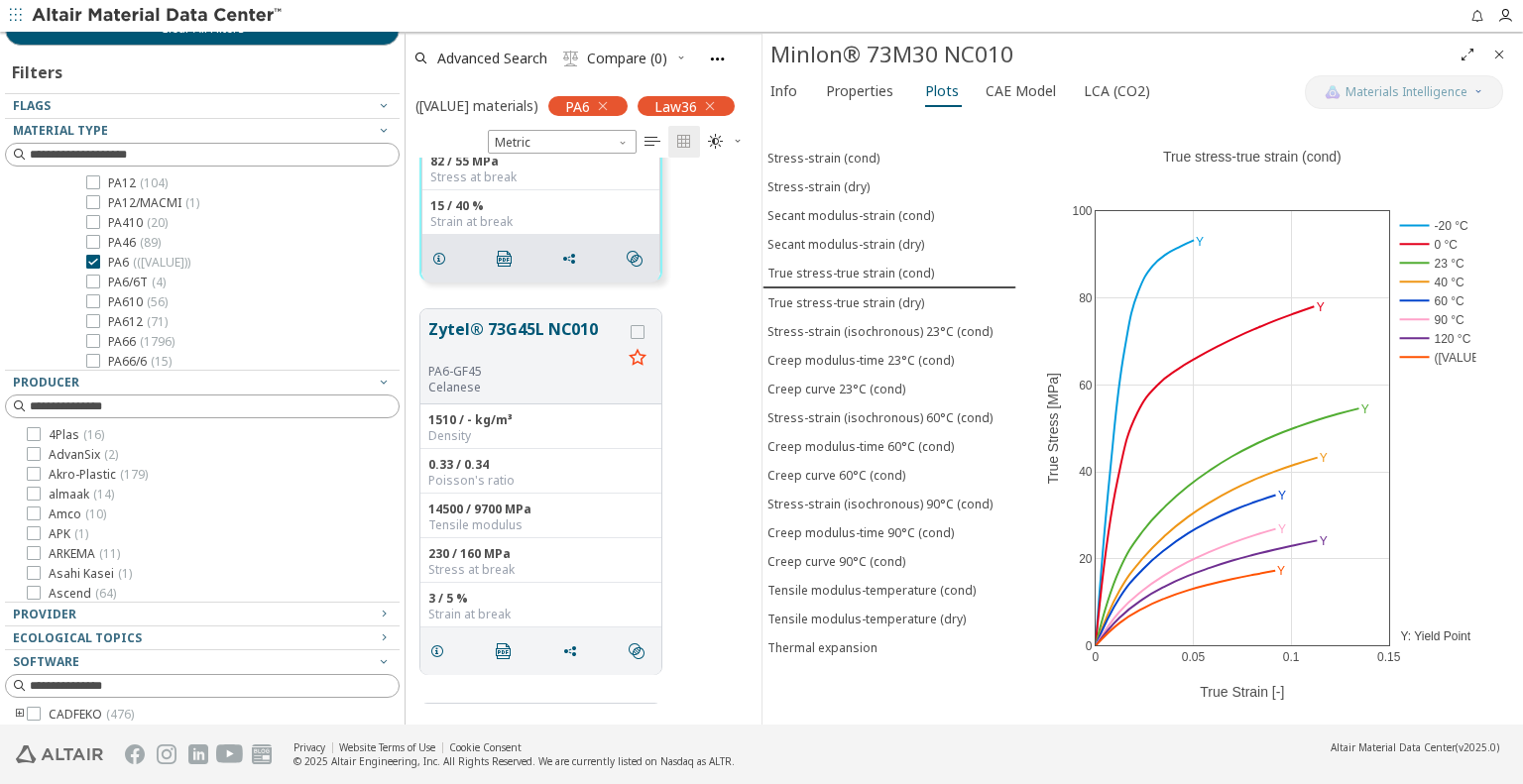 scroll, scrollTop: 5155, scrollLeft: 0, axis: vertical 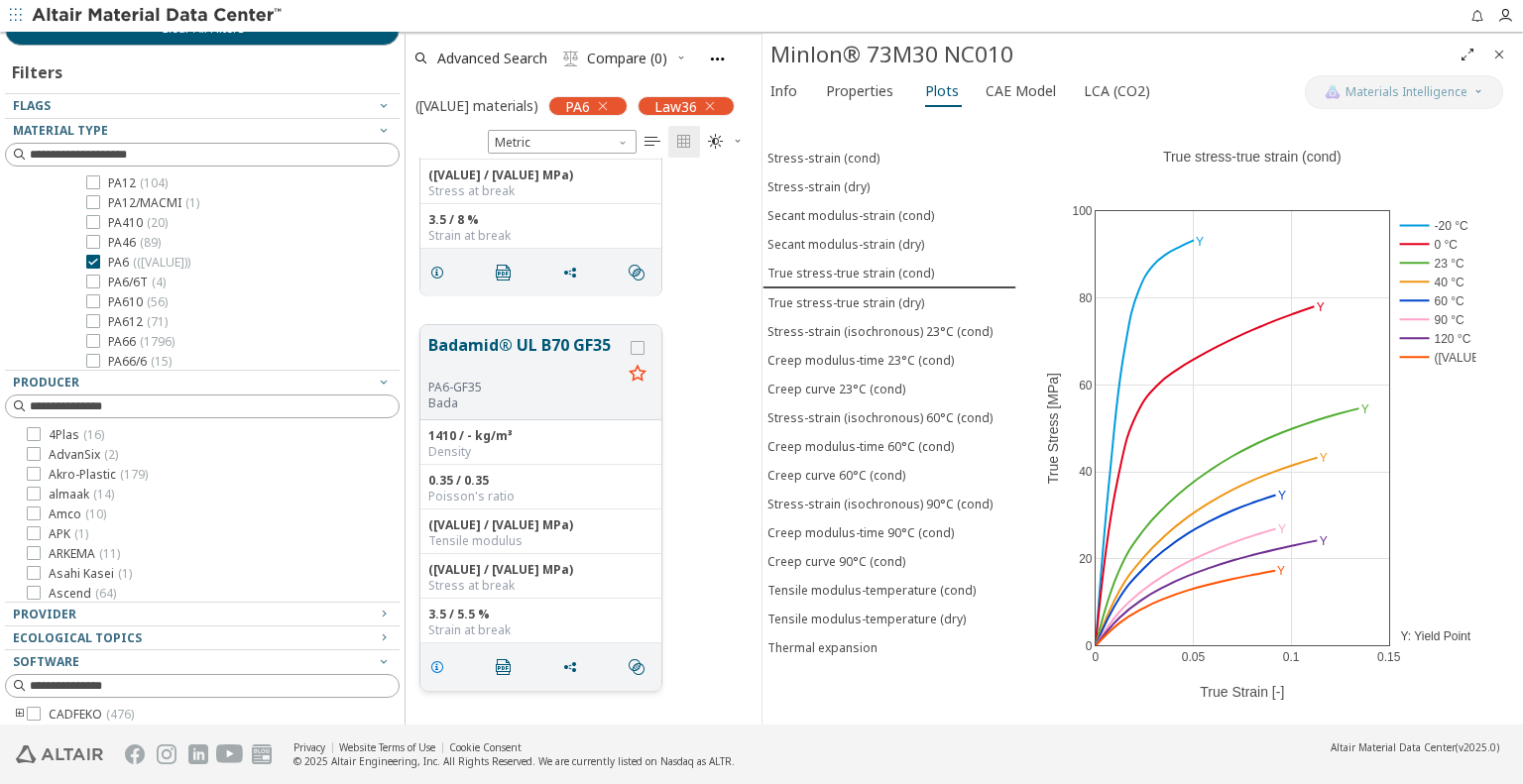 click at bounding box center (437, 667) 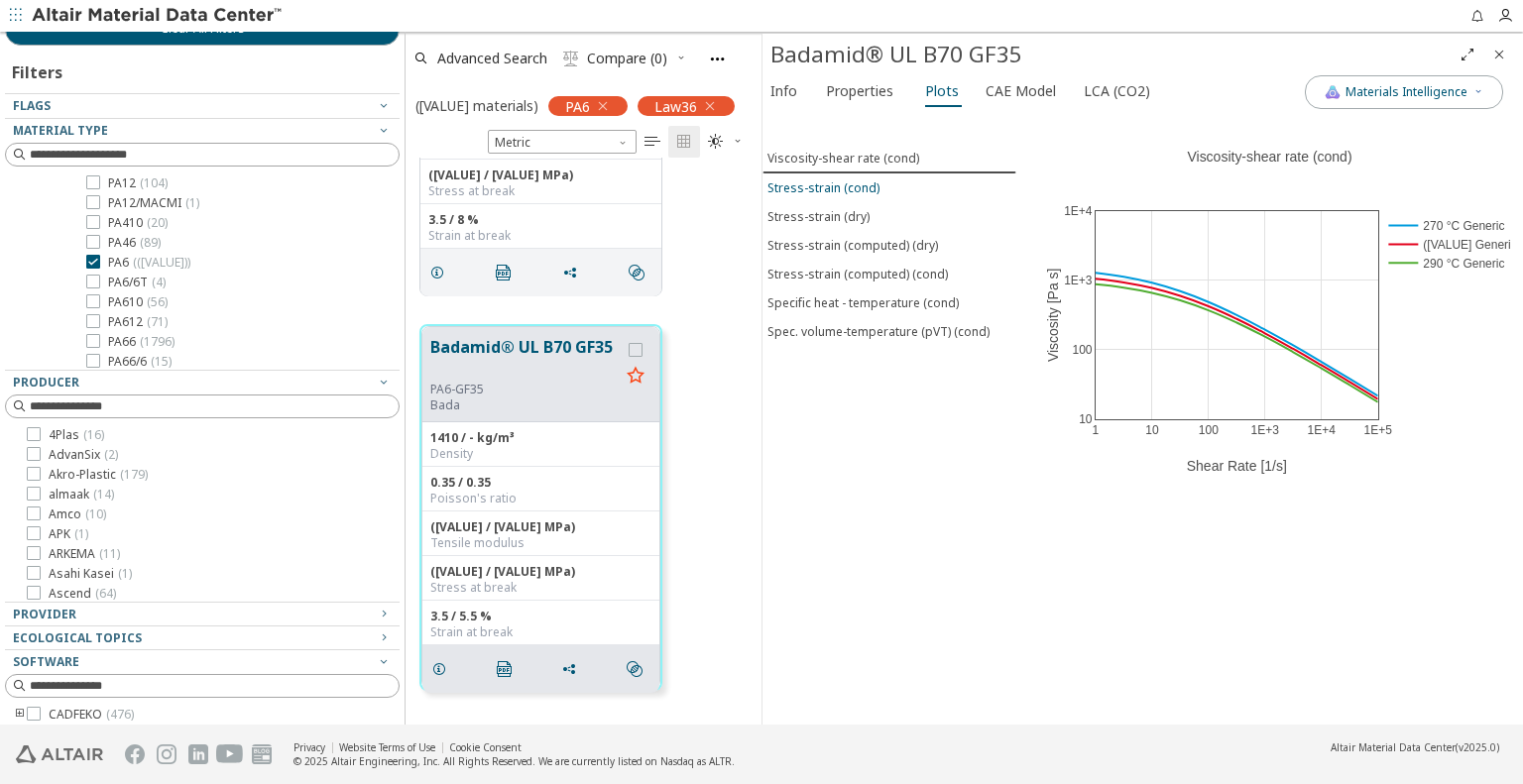 click on "Stress-strain (cond)" at bounding box center (823, 187) 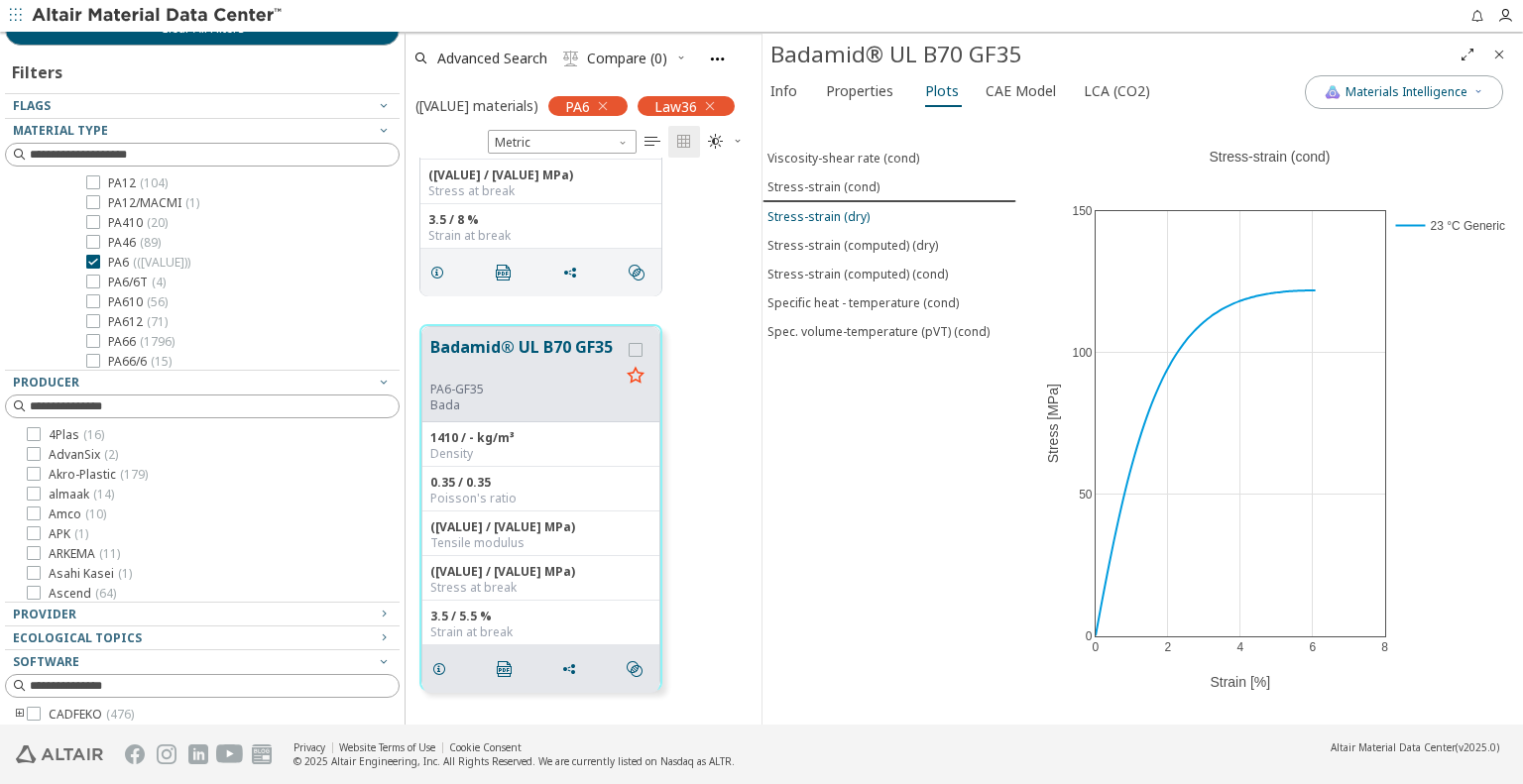 click on "Stress-strain (dry)" at bounding box center (818, 216) 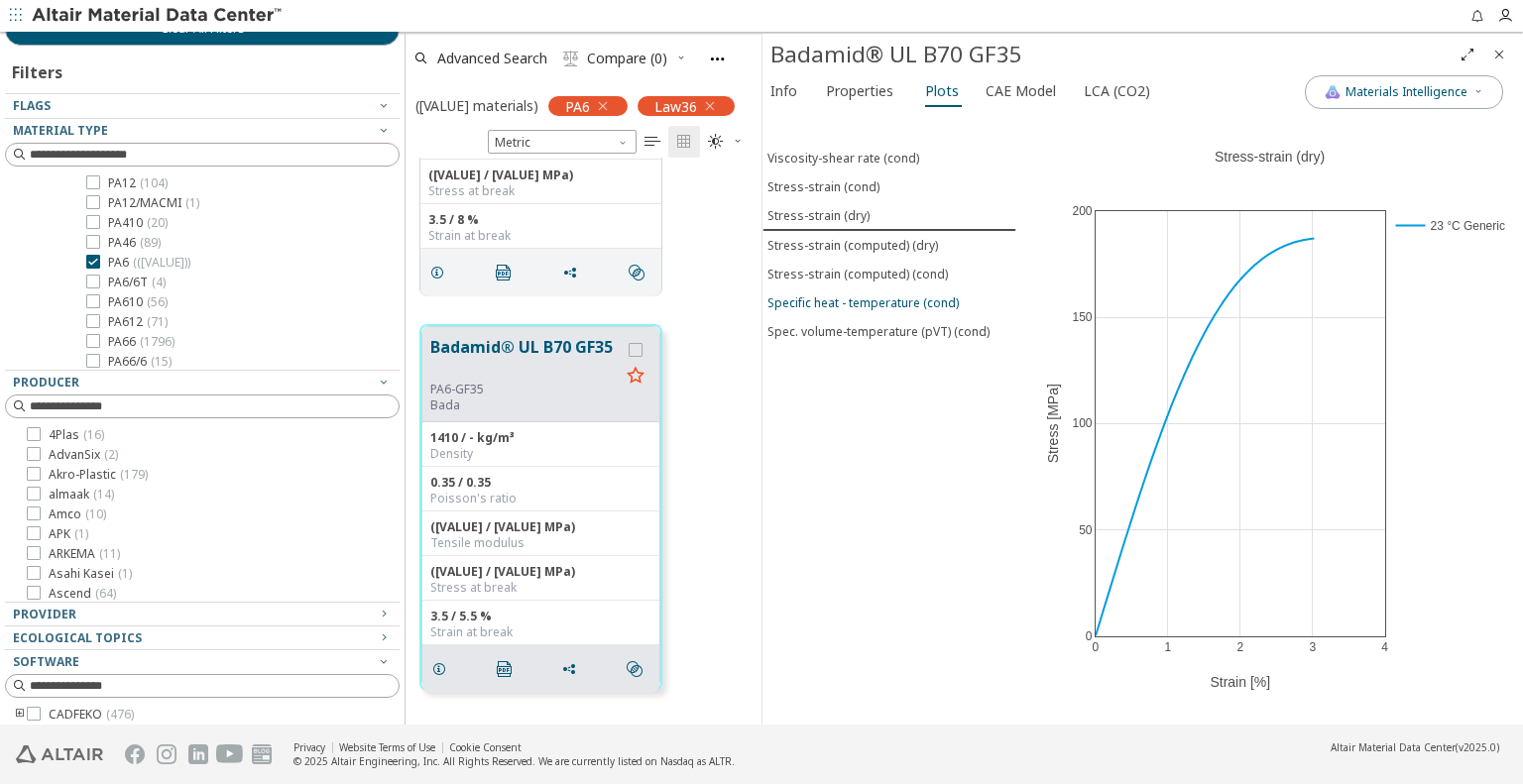 click on "Specific heat - temperature (cond)" at bounding box center (863, 302) 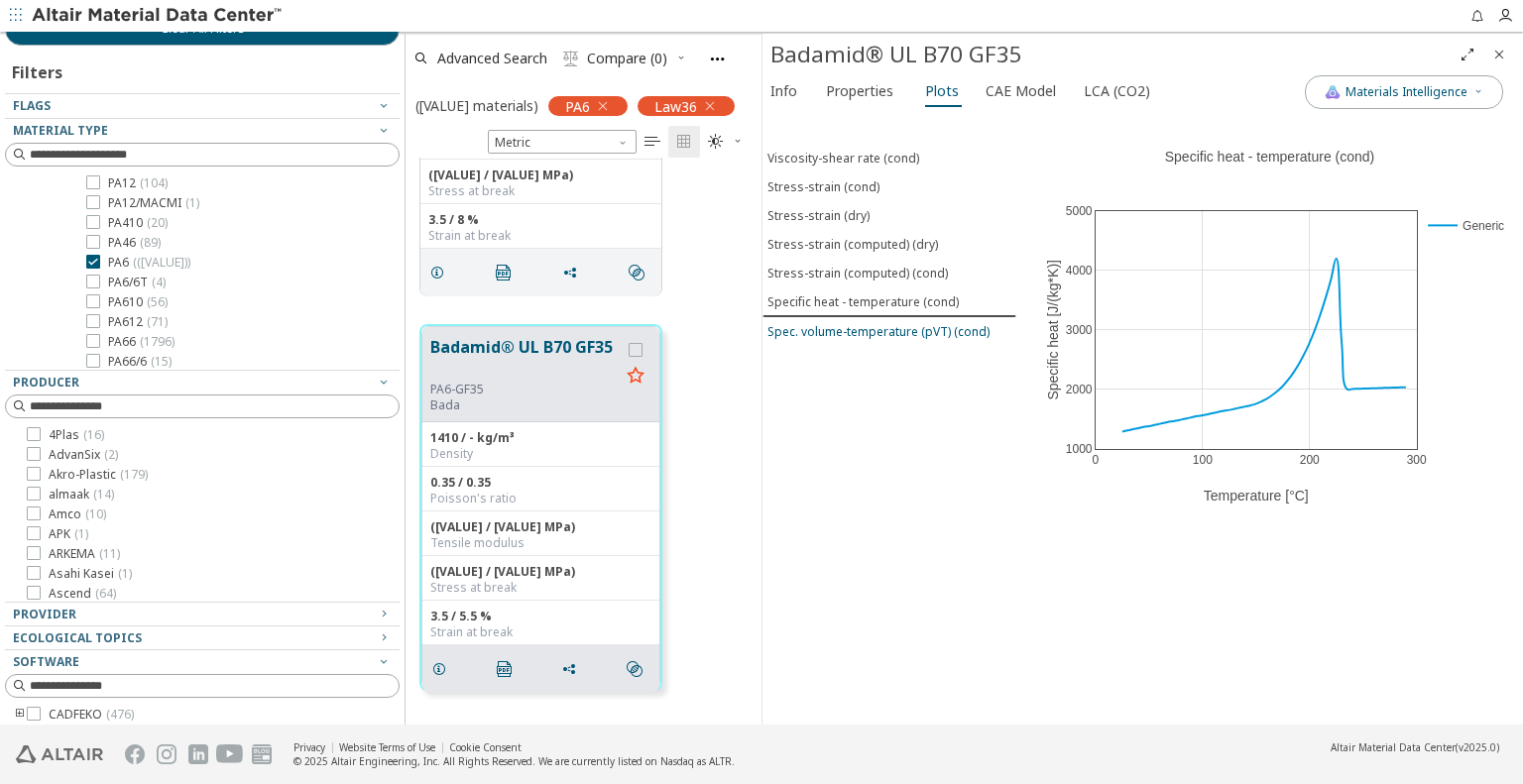 click on "Spec. volume-temperature (pVT) (cond)" at bounding box center [879, 331] 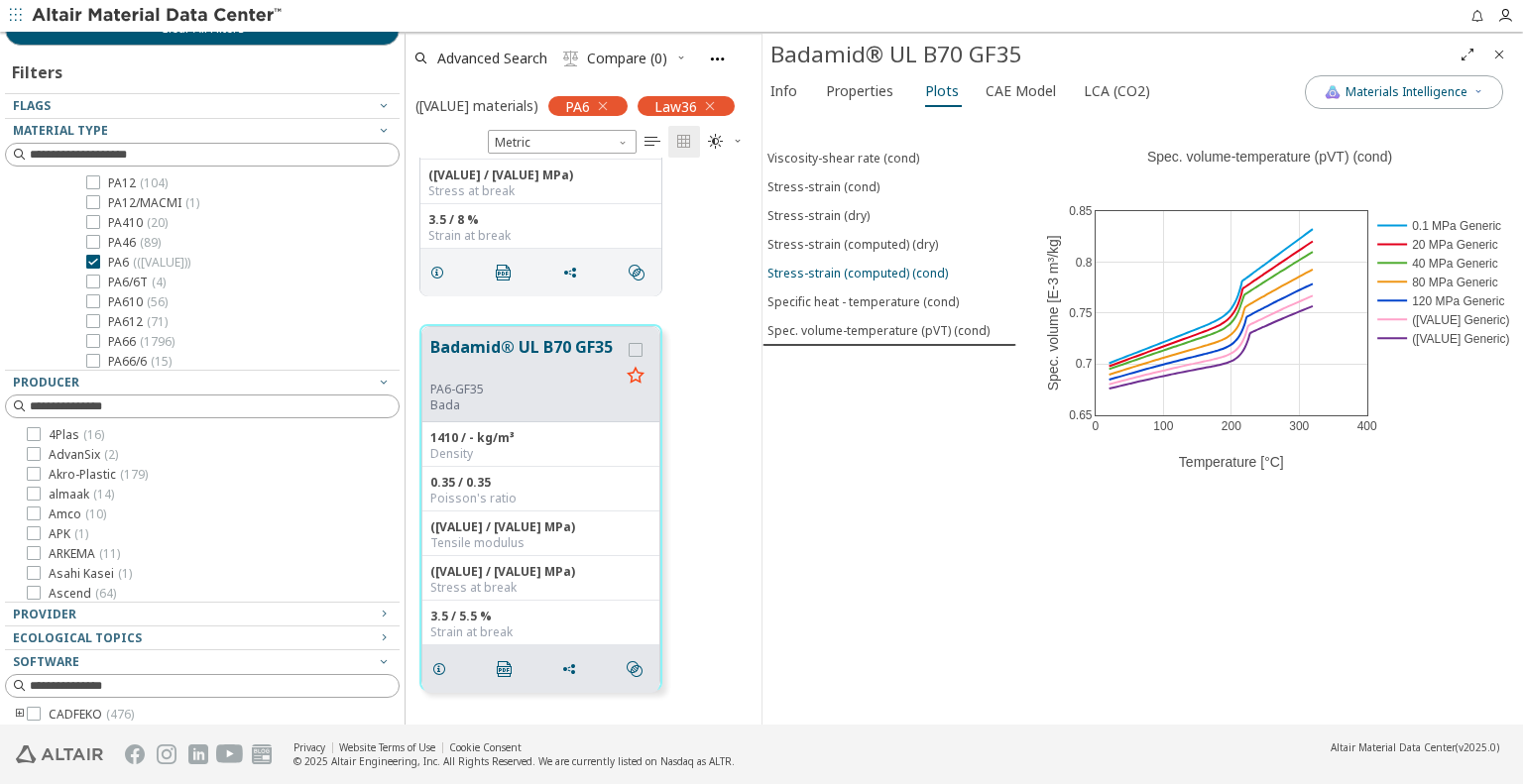 click on "Stress-strain (computed) (cond)" at bounding box center [858, 273] 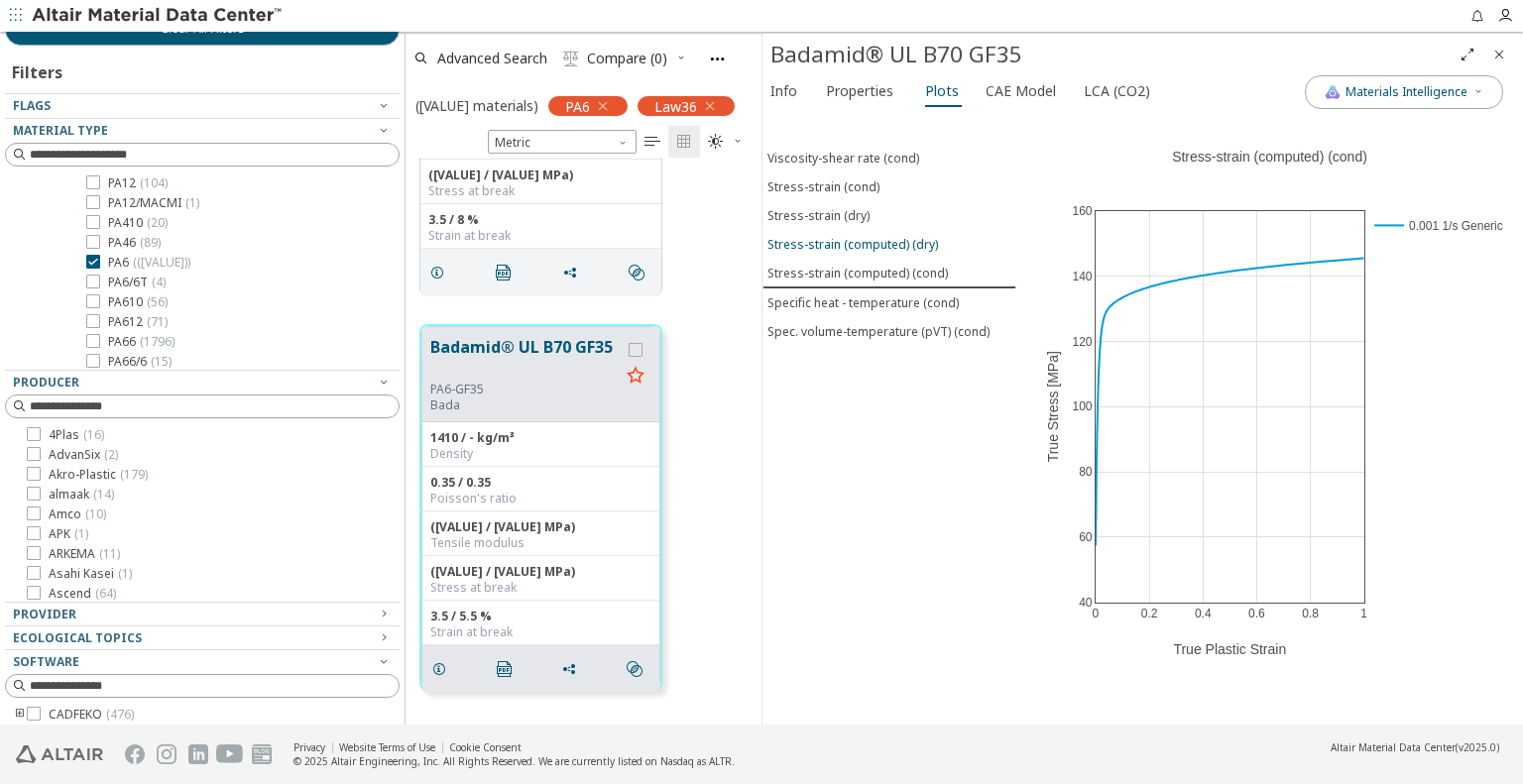 click on "Stress-strain (computed) (dry)" at bounding box center (853, 244) 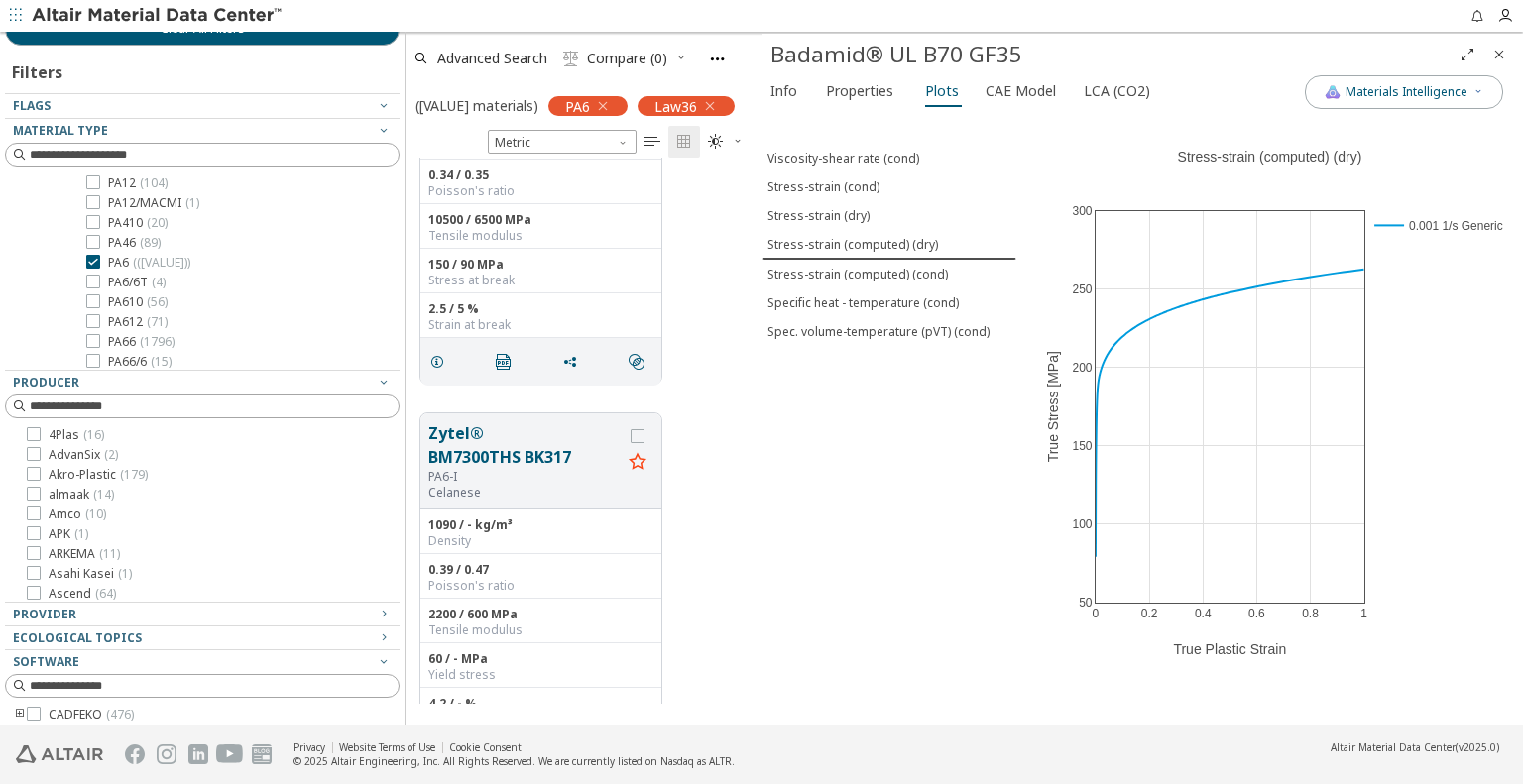 scroll, scrollTop: 8809, scrollLeft: 0, axis: vertical 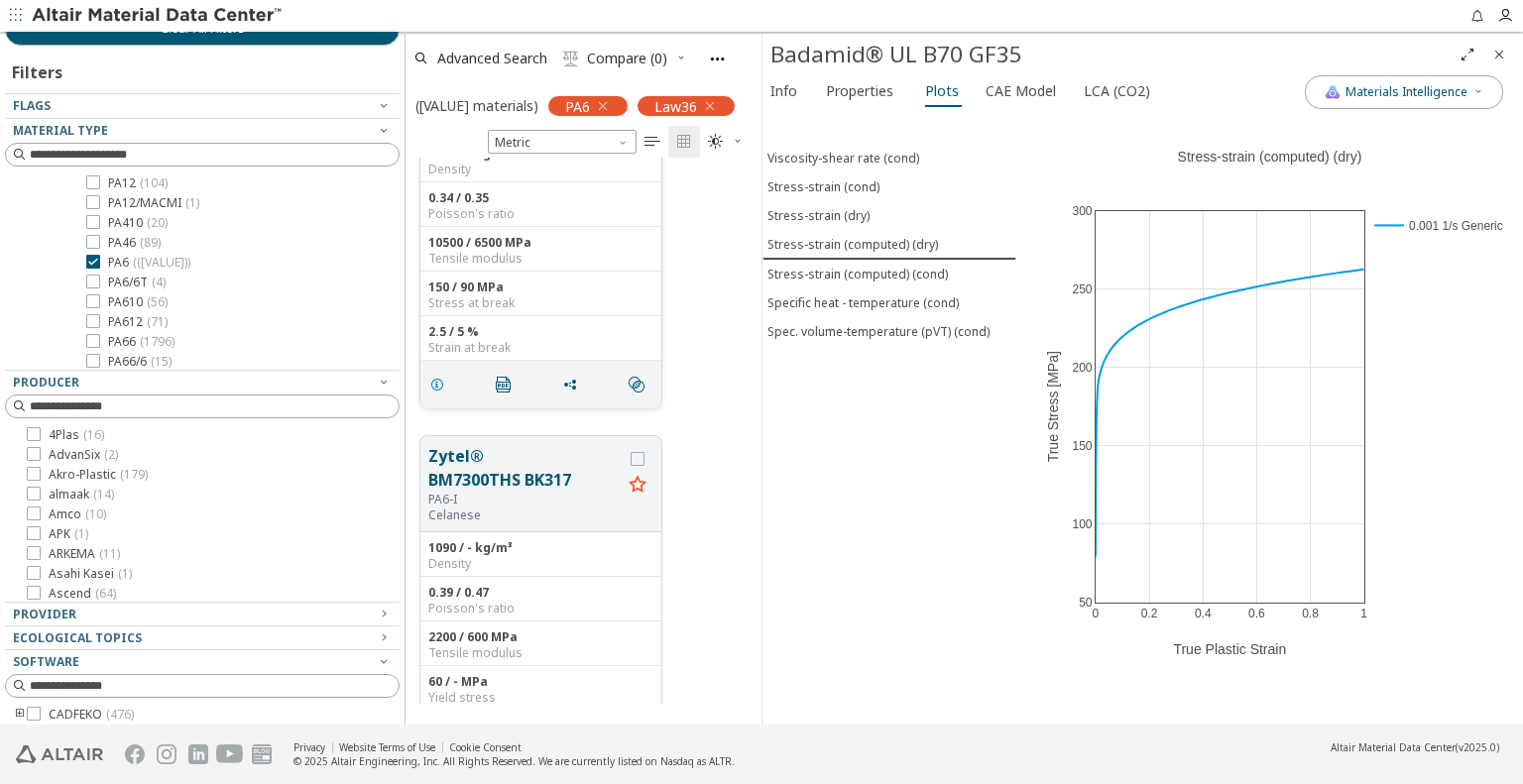 click at bounding box center (437, 385) 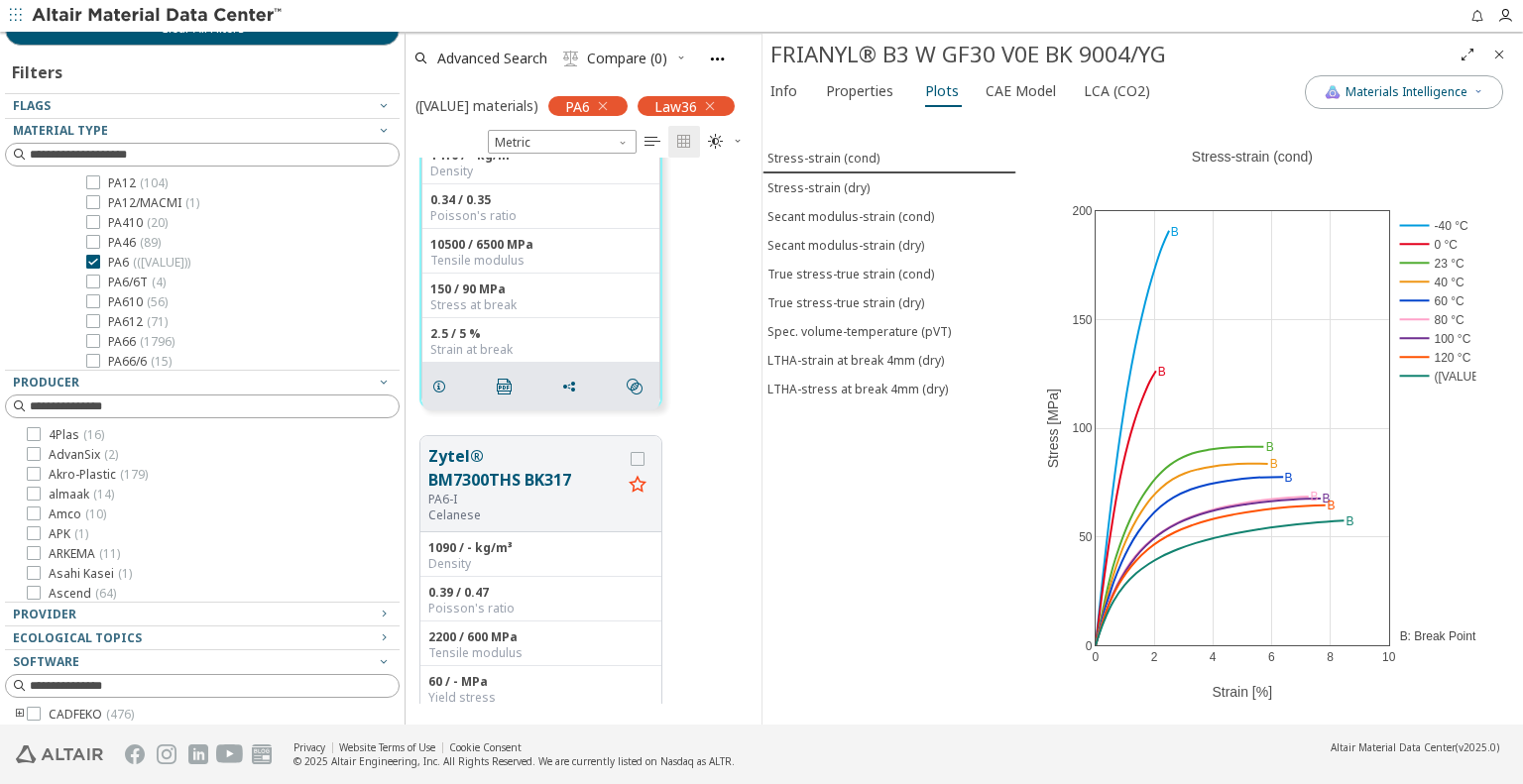 scroll, scrollTop: 8811, scrollLeft: 0, axis: vertical 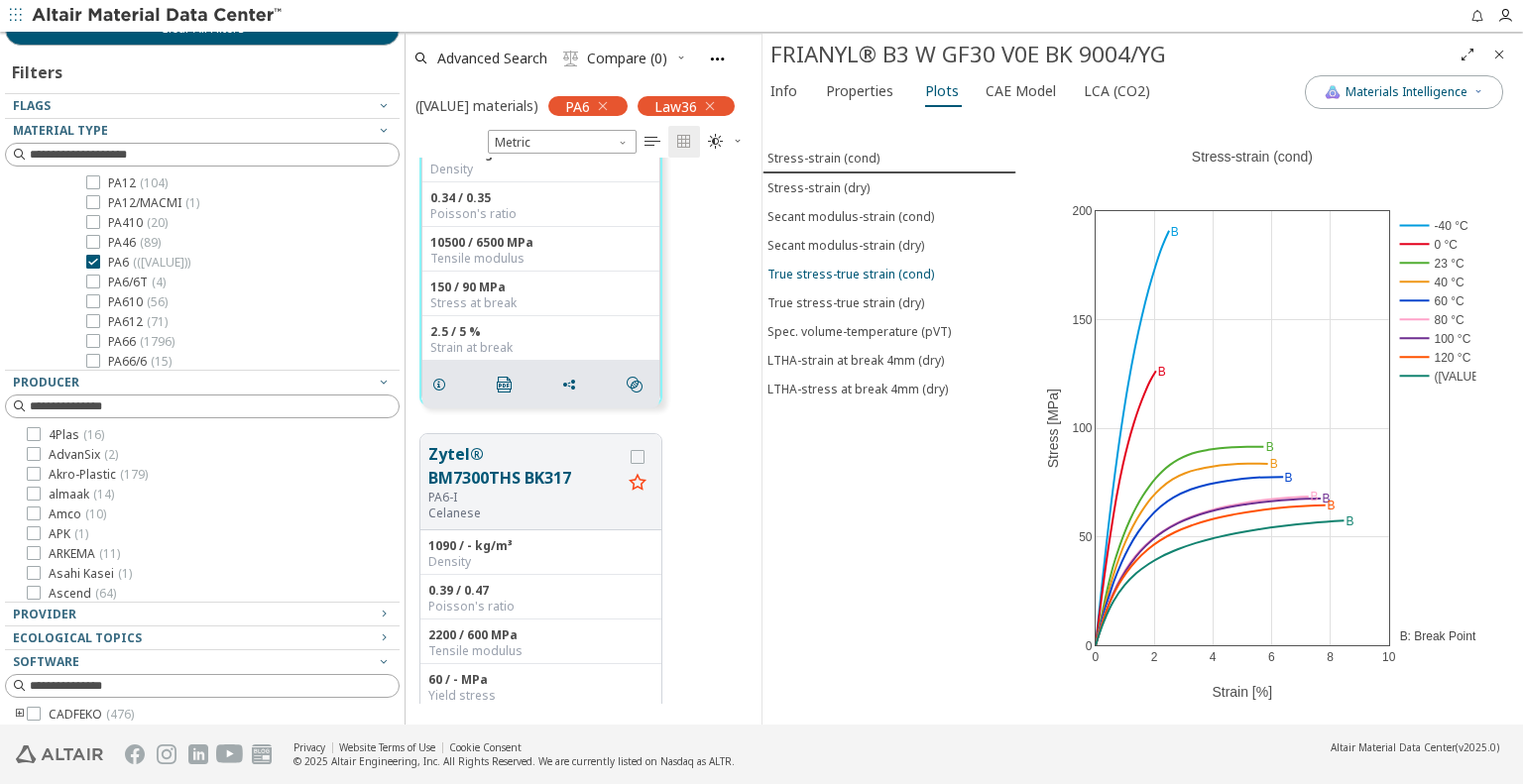 click on "True stress-true strain (cond)" at bounding box center [851, 274] 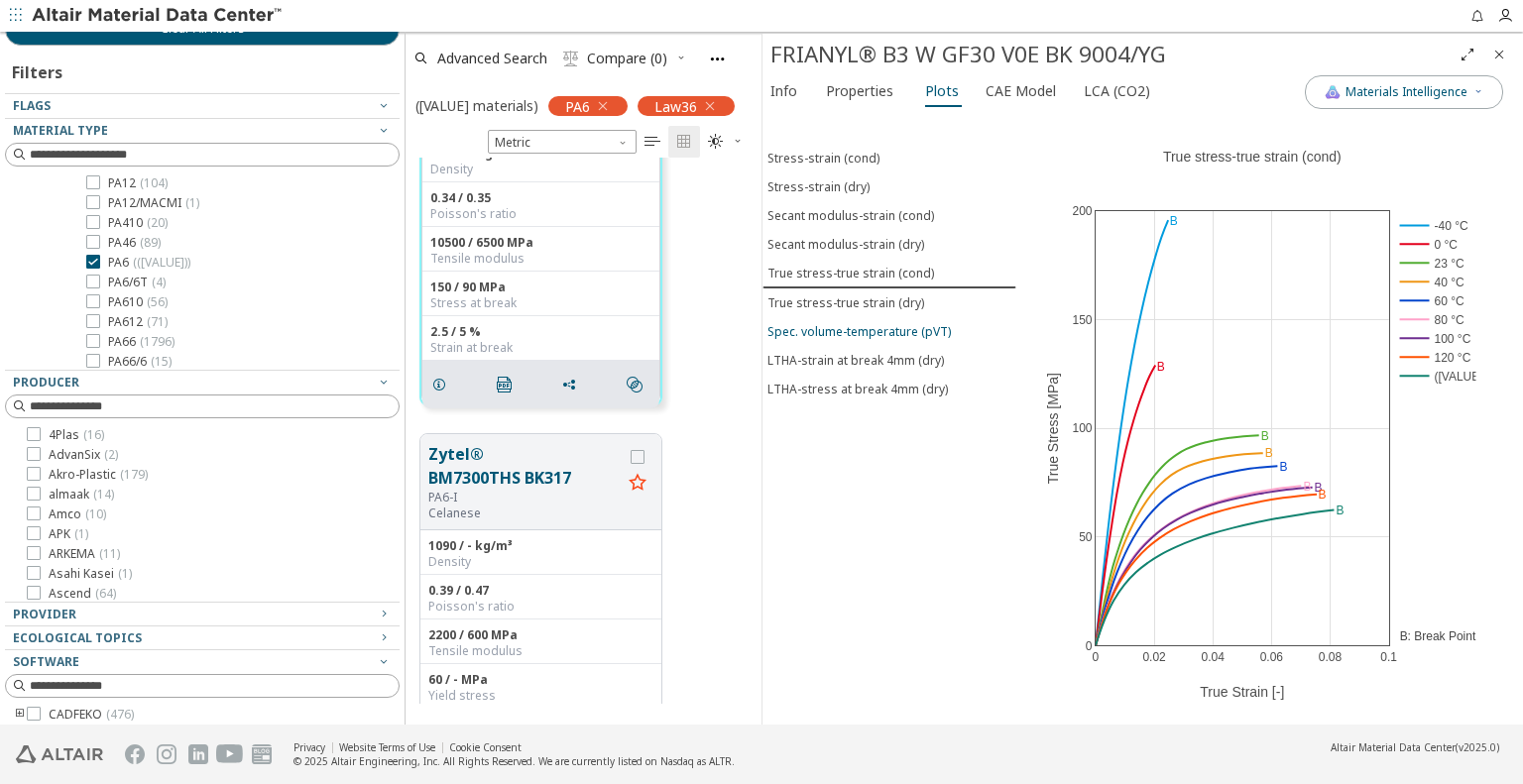 click on "Spec. volume-temperature (pVT)" at bounding box center (859, 331) 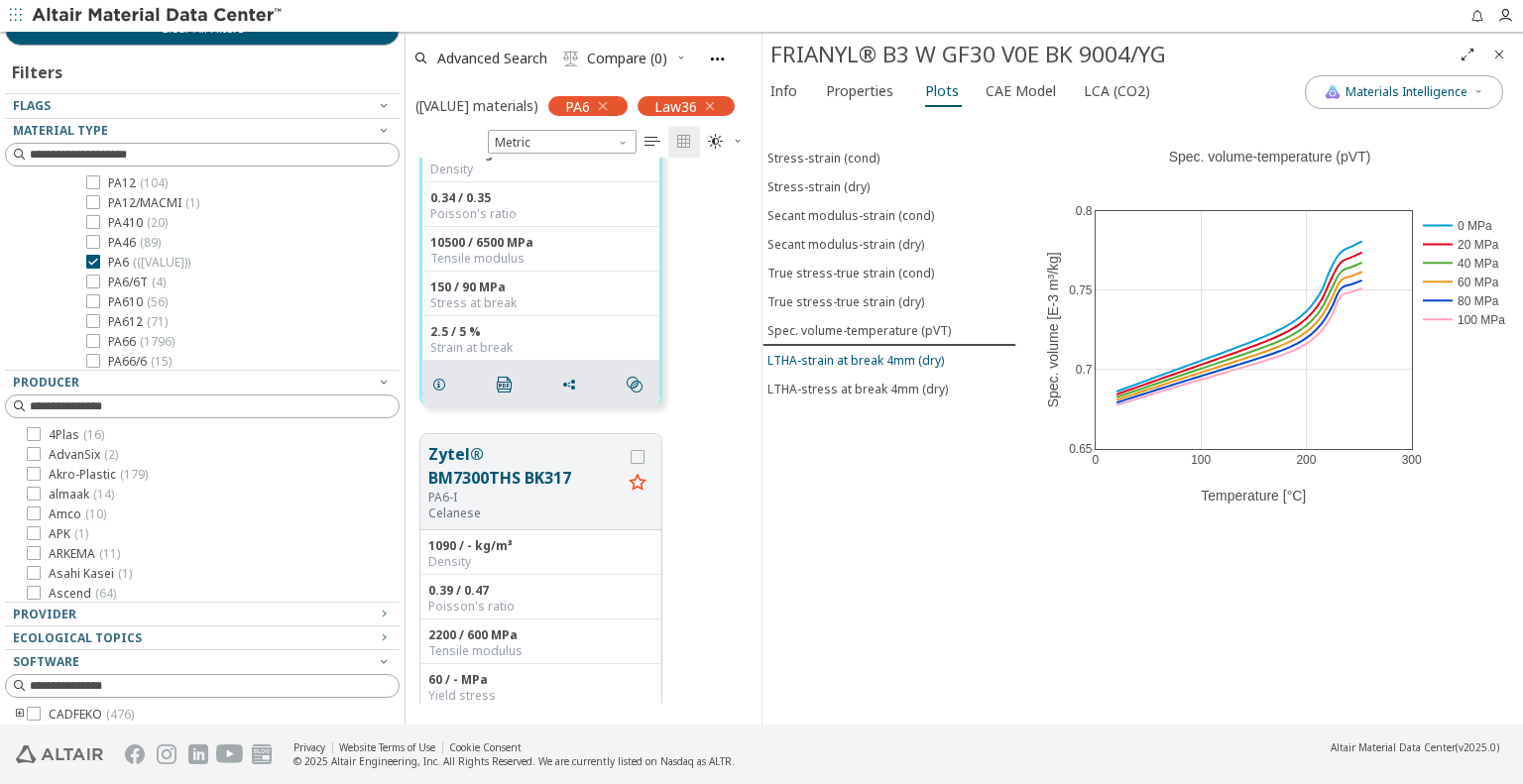 click on "LTHA-strain at break 4mm (dry)" at bounding box center [856, 360] 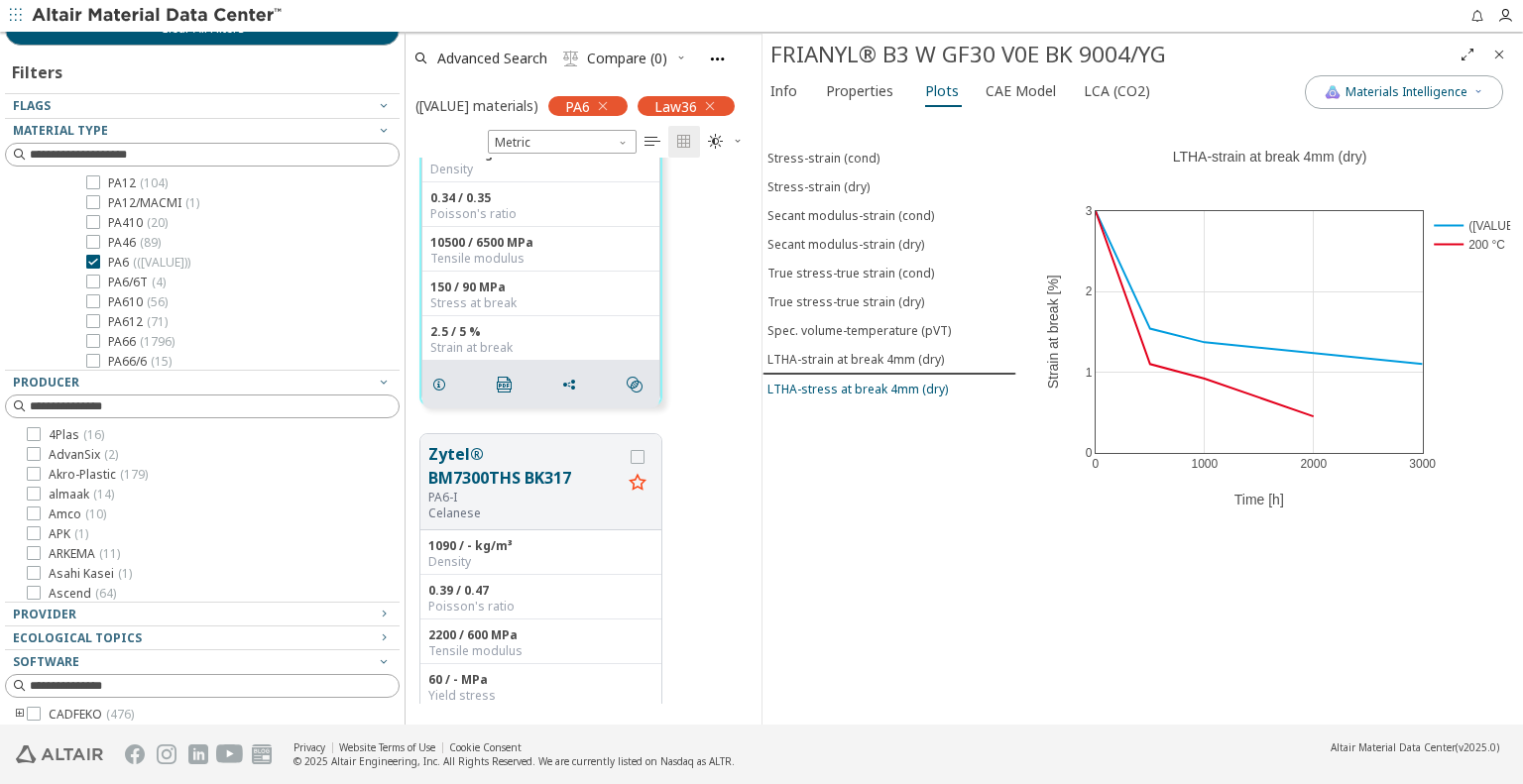 click on "LTHA-stress at break 4mm (dry)" at bounding box center (858, 389) 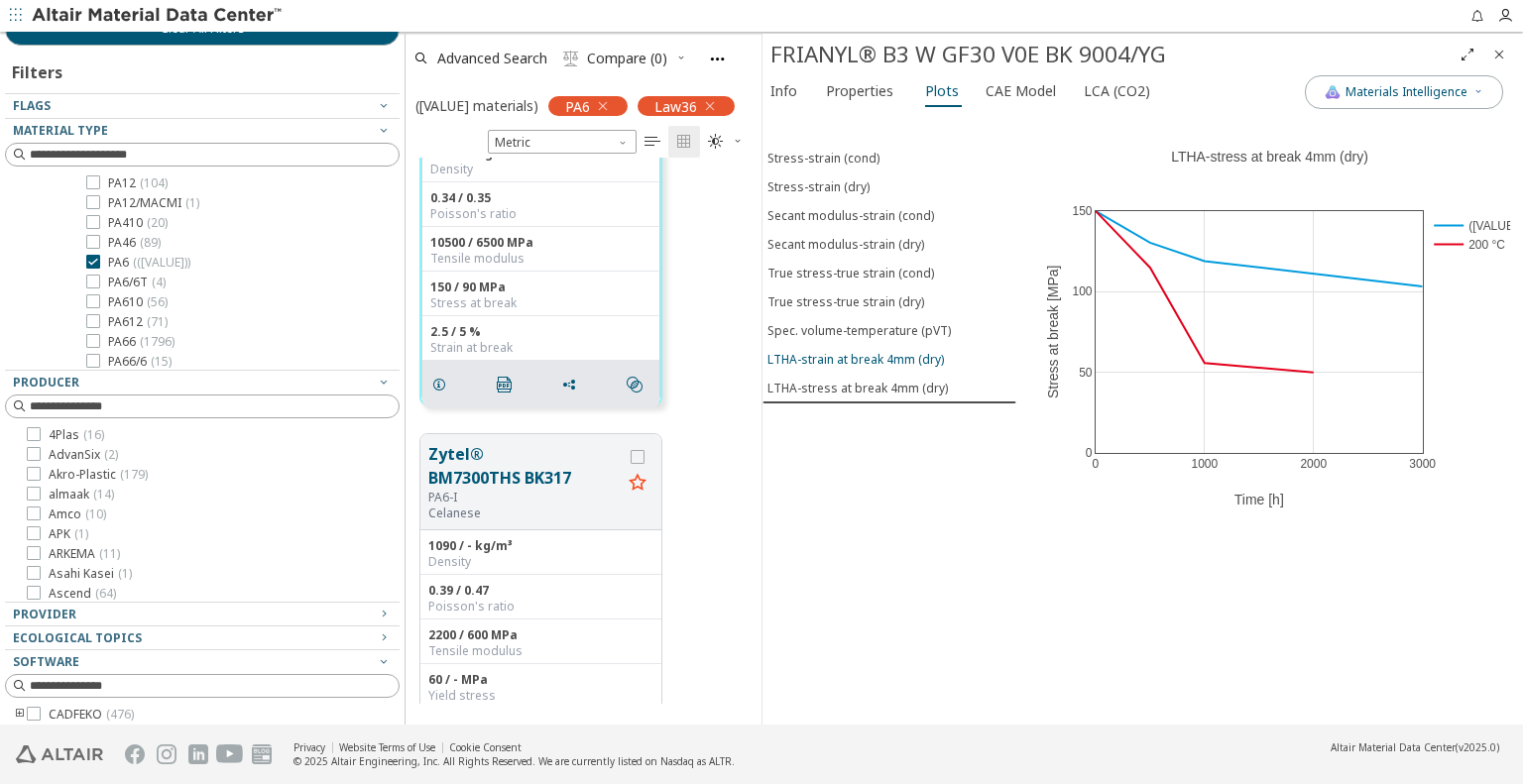 click on "LTHA-strain at break 4mm (dry)" at bounding box center (856, 359) 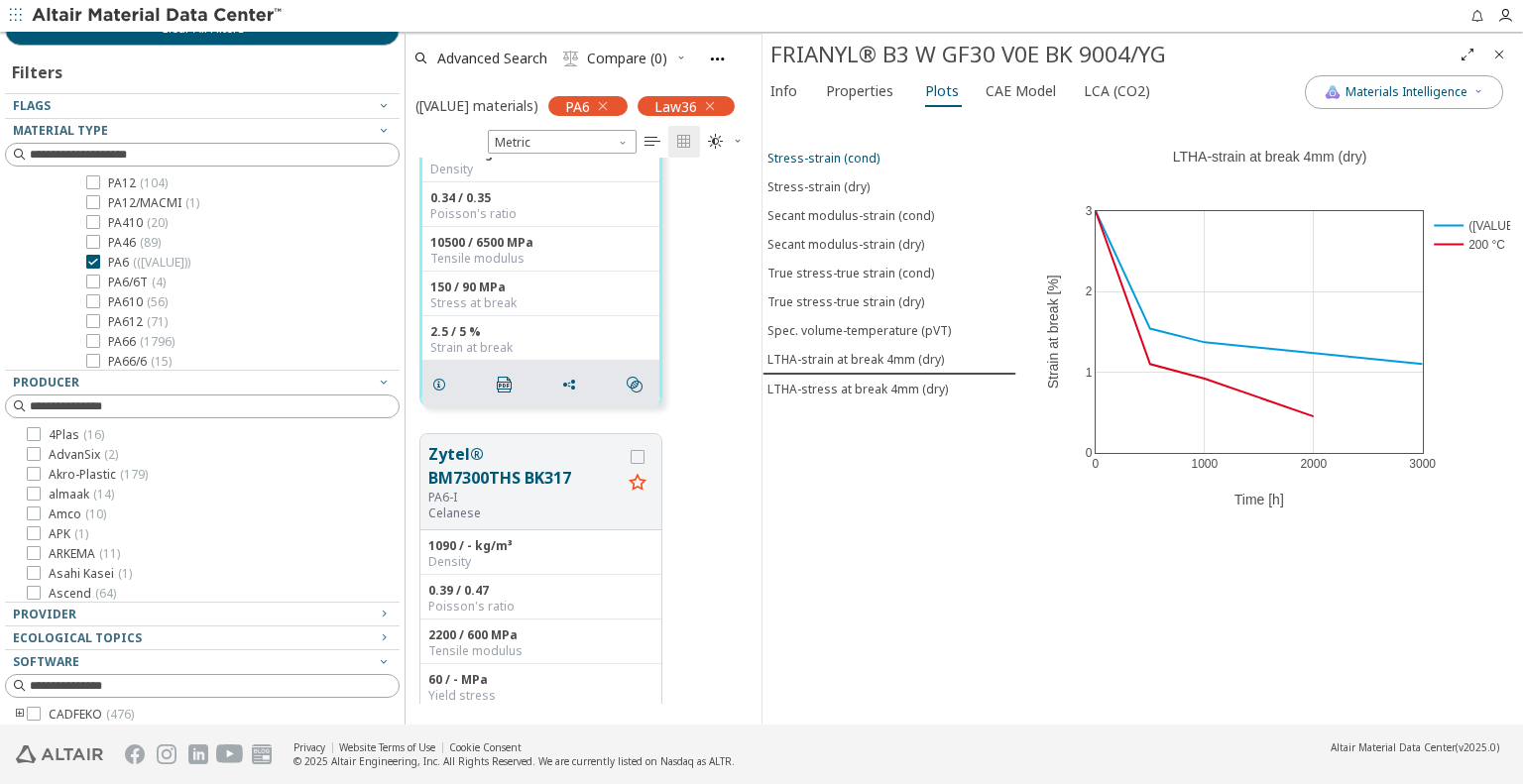 click on "Stress-strain (cond)" at bounding box center [889, 158] 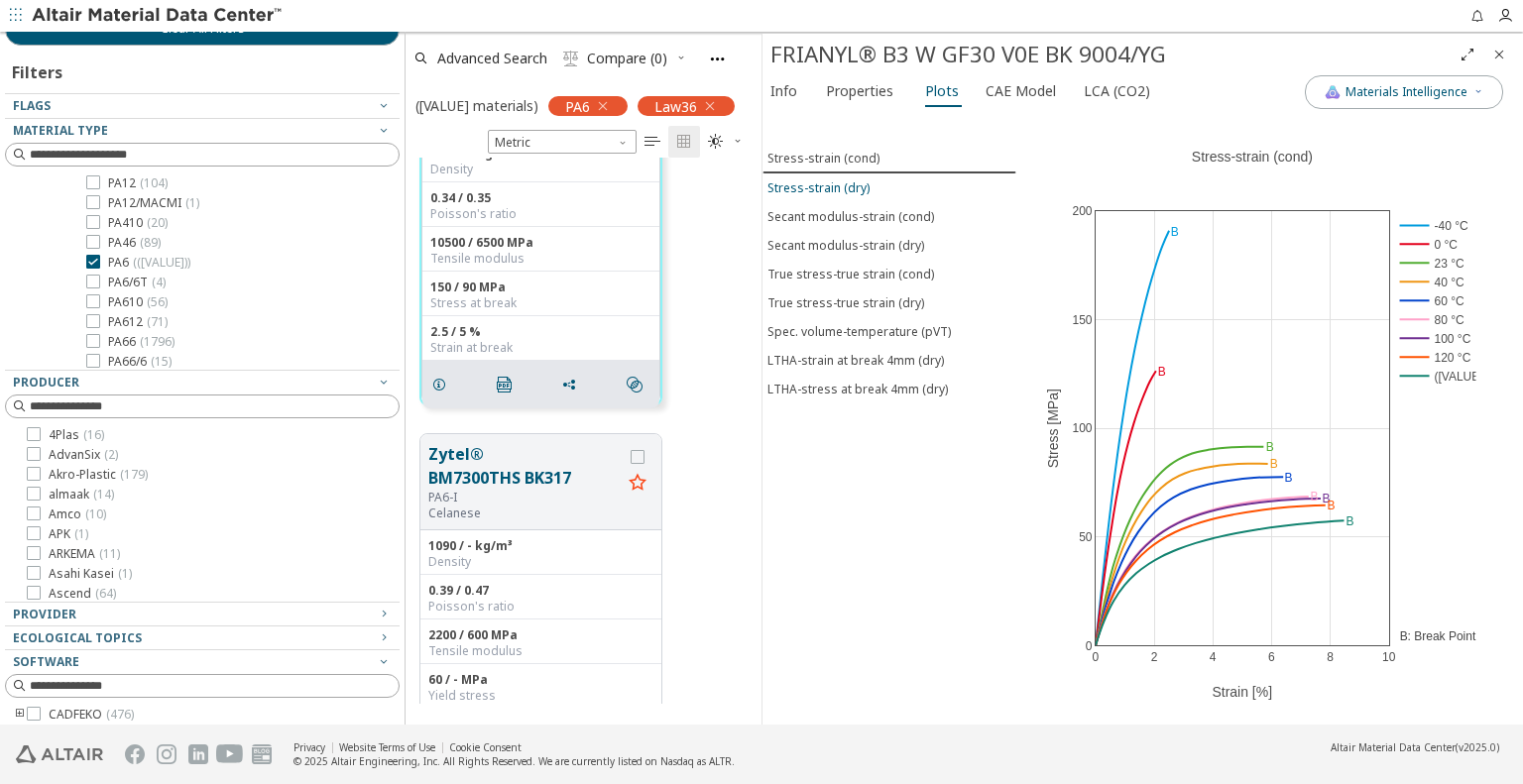 click on "Stress-strain (dry)" at bounding box center (889, 187) 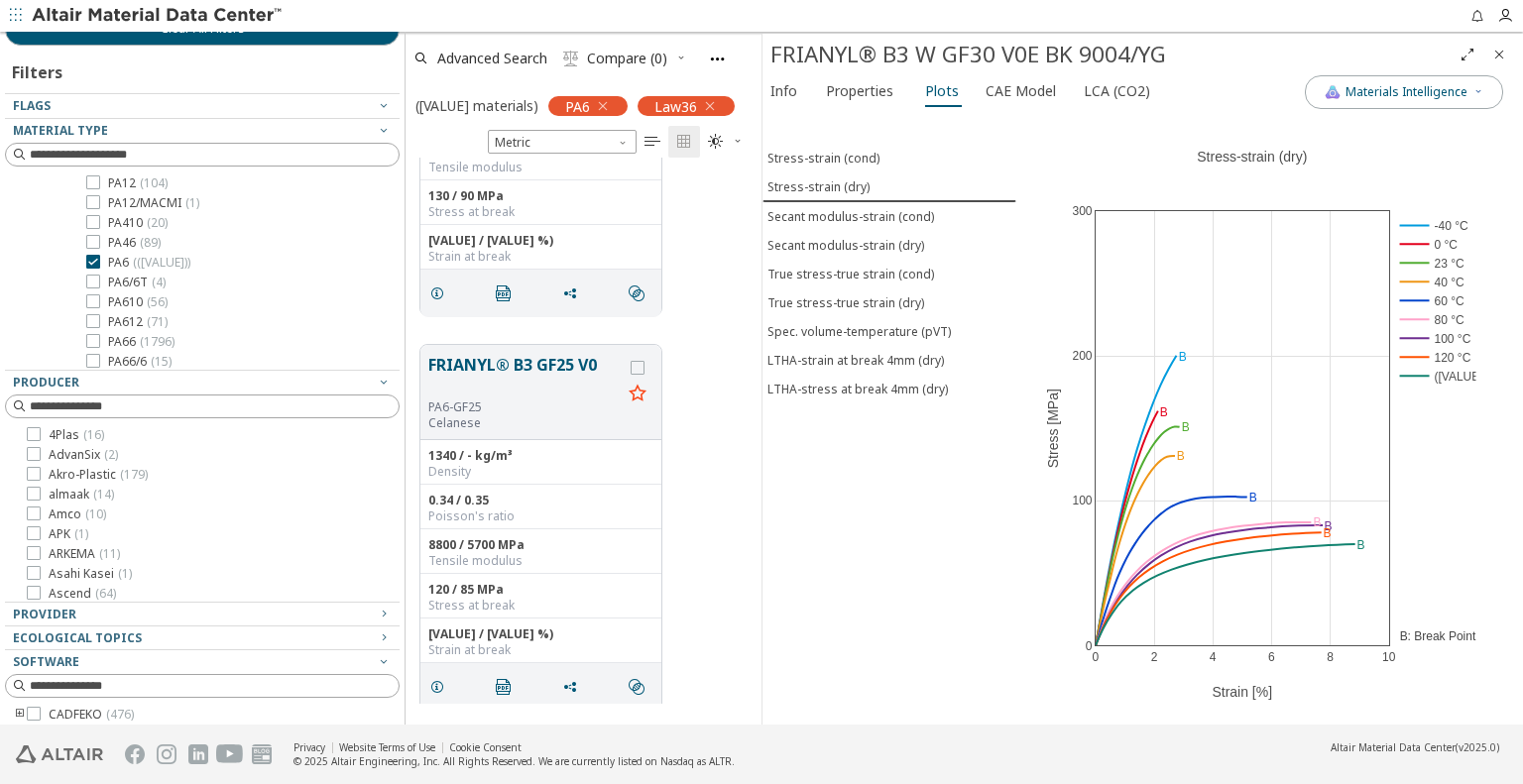 scroll, scrollTop: 6829, scrollLeft: 0, axis: vertical 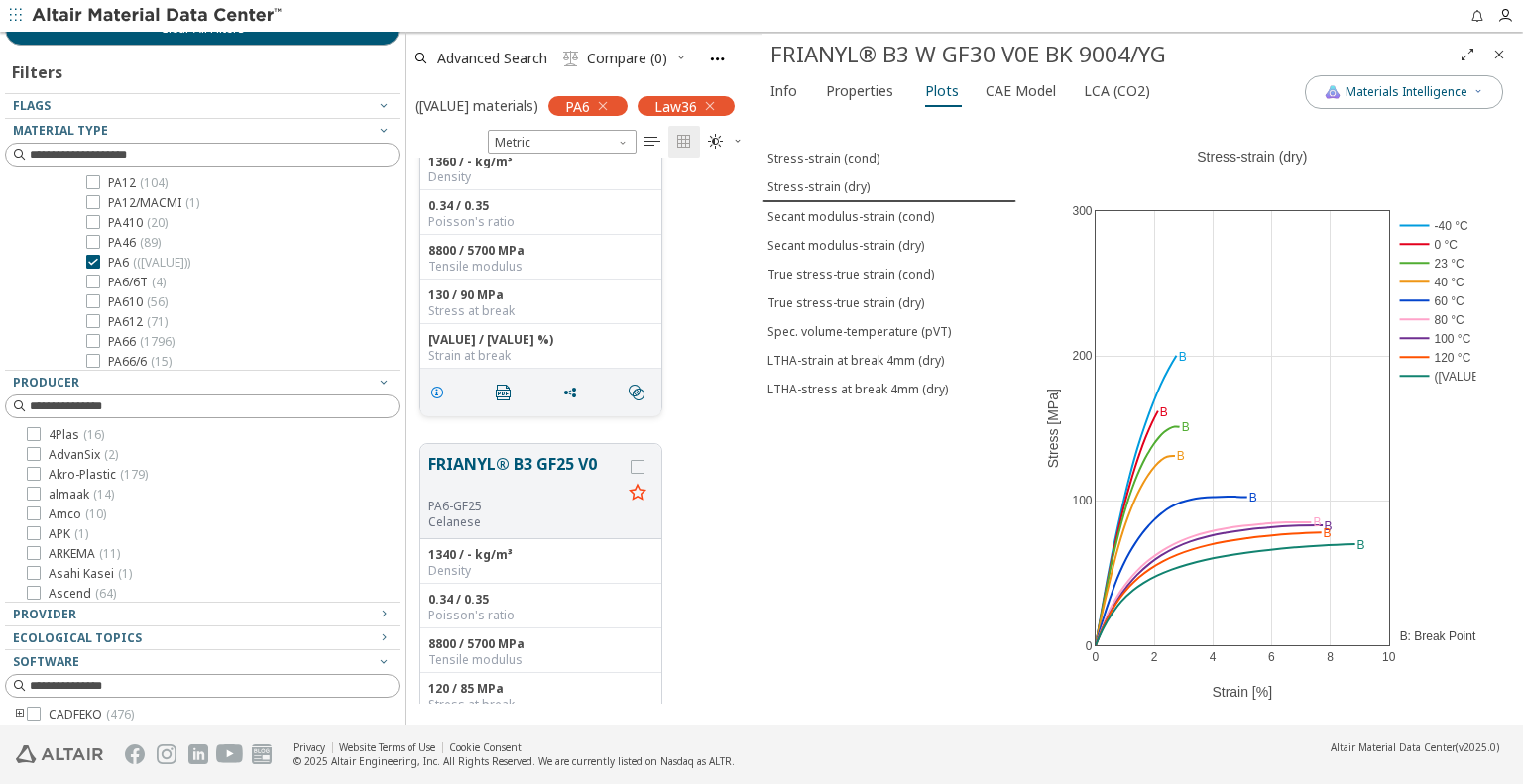 click at bounding box center (437, 392) 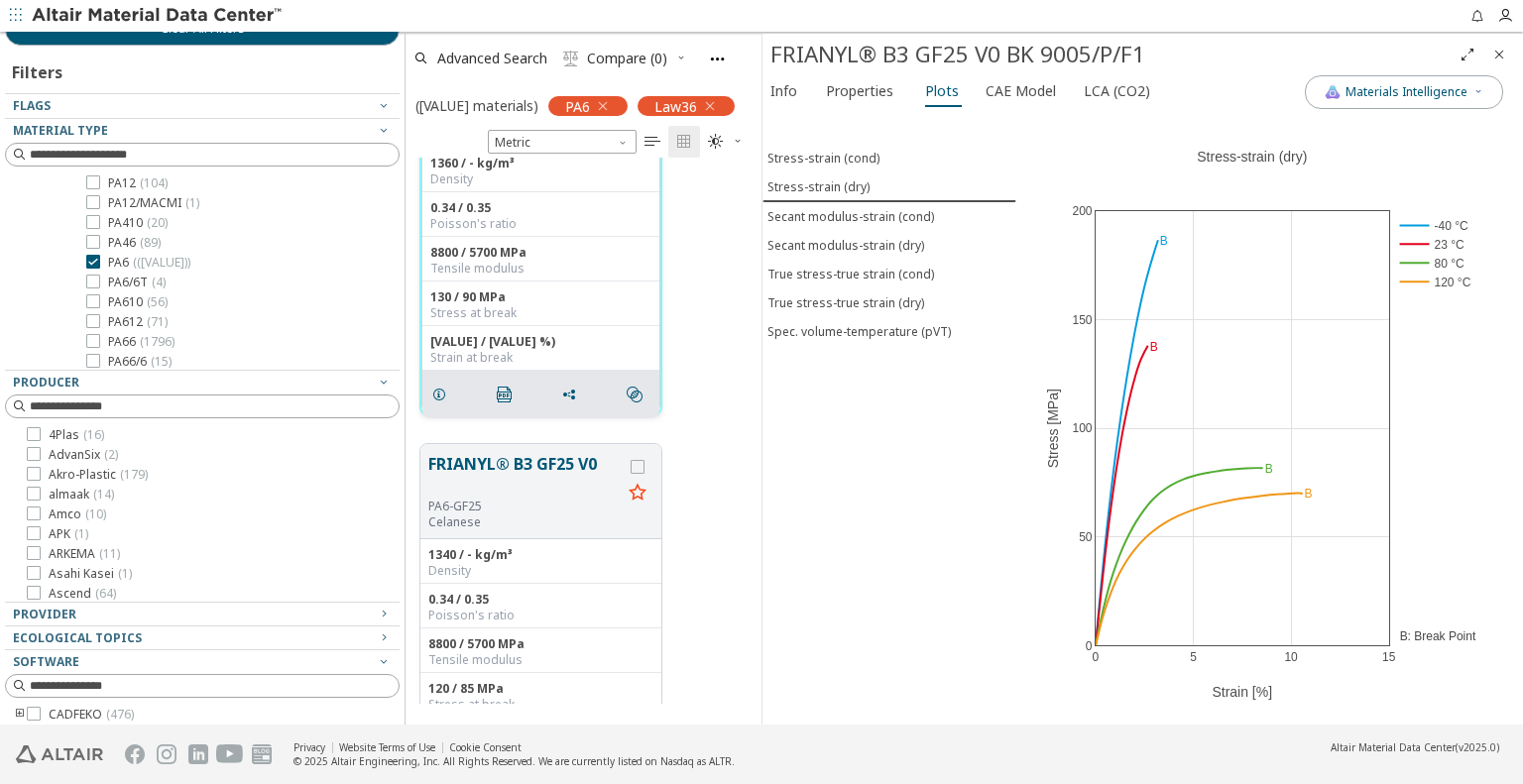 scroll, scrollTop: 6831, scrollLeft: 0, axis: vertical 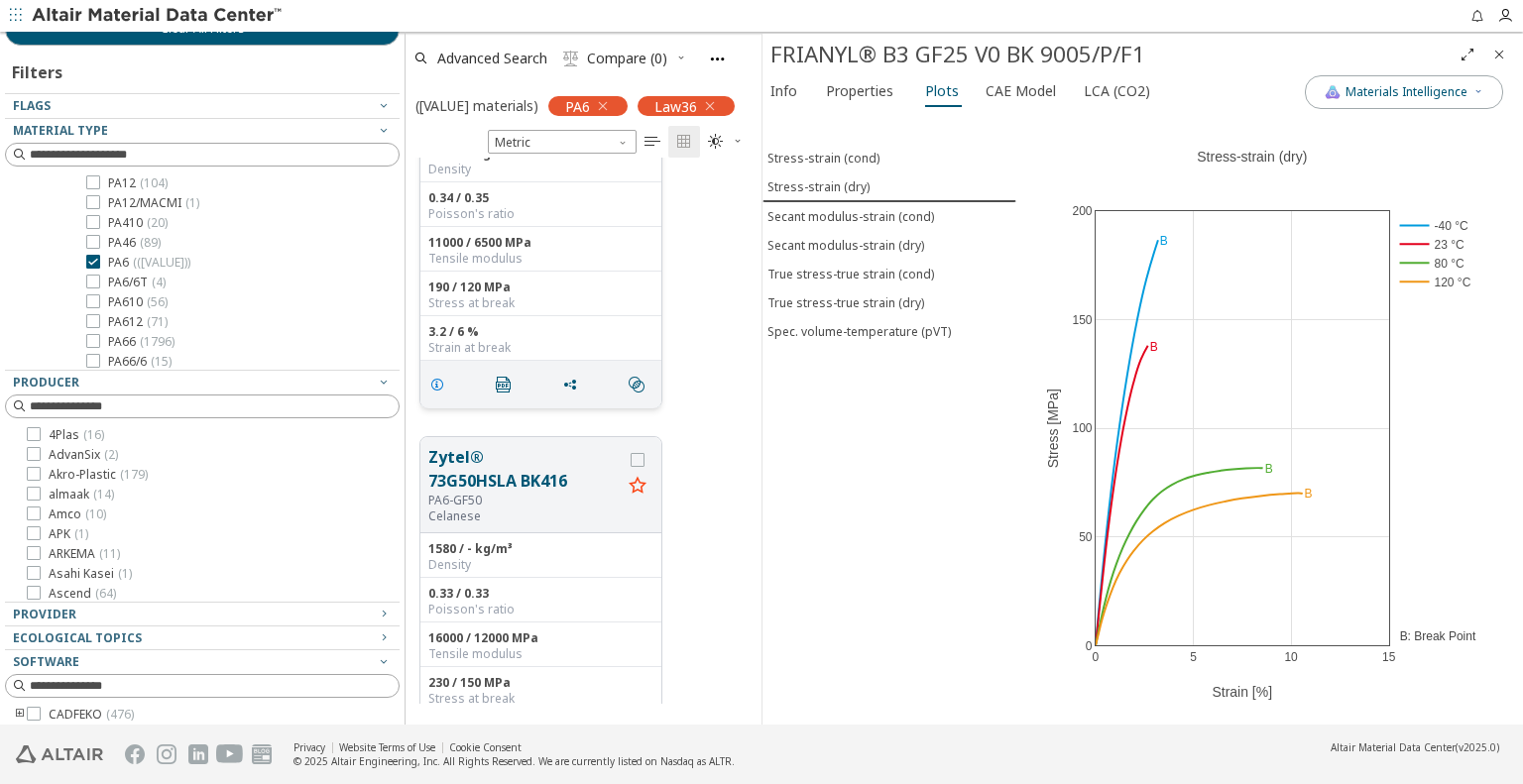 click at bounding box center (437, 385) 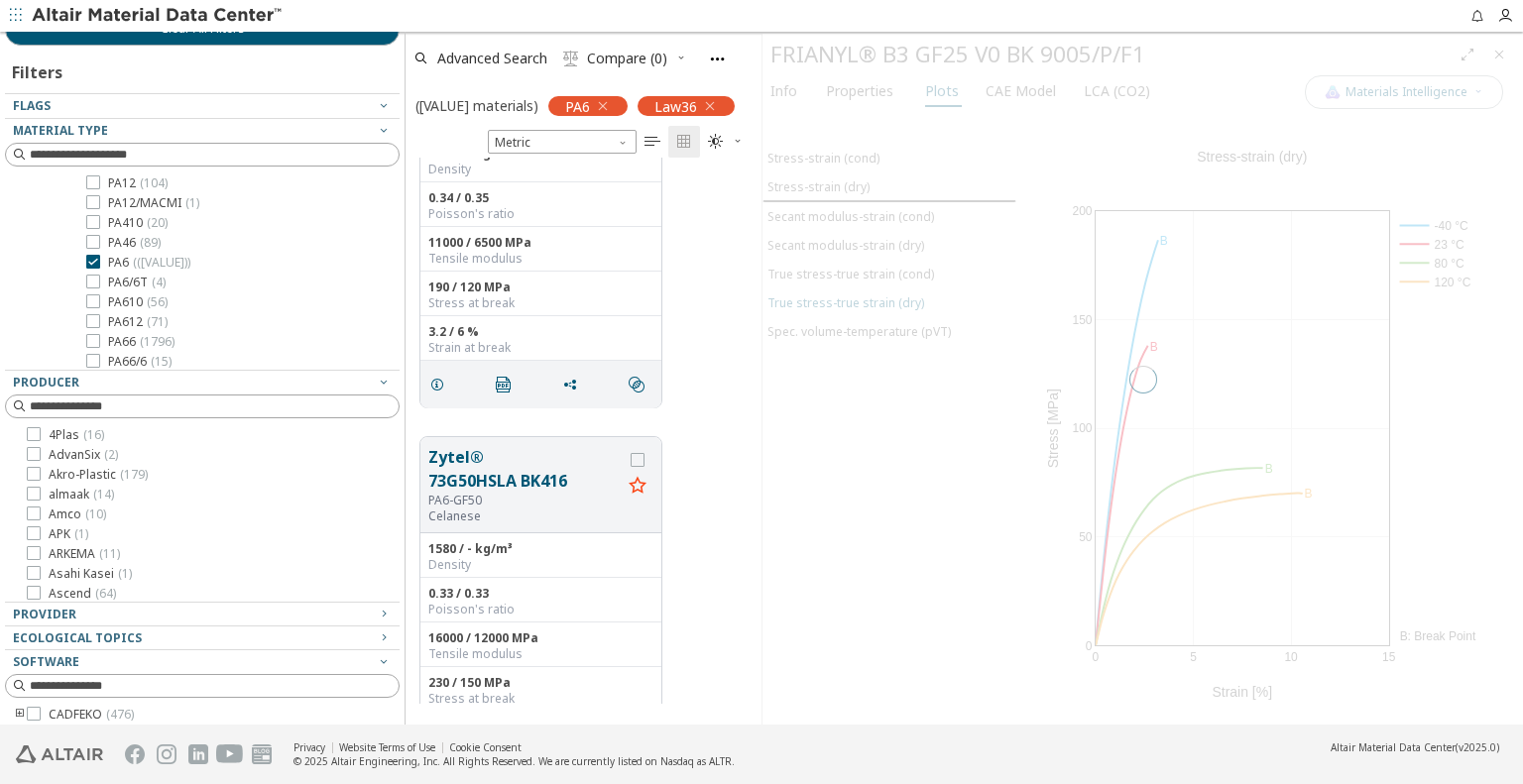scroll, scrollTop: 3682, scrollLeft: 0, axis: vertical 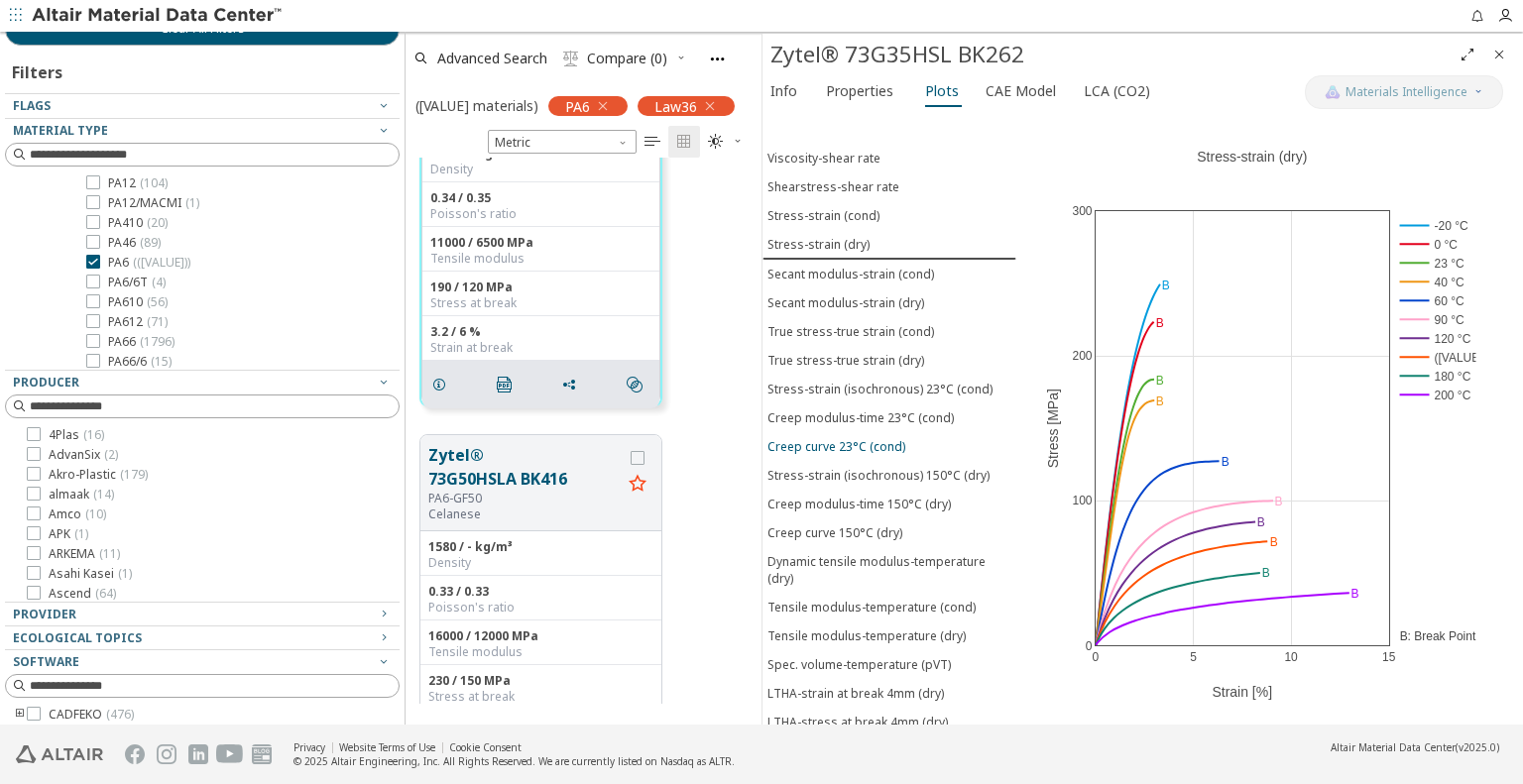 click on "Creep curve 23°C (cond)" at bounding box center [836, 446] 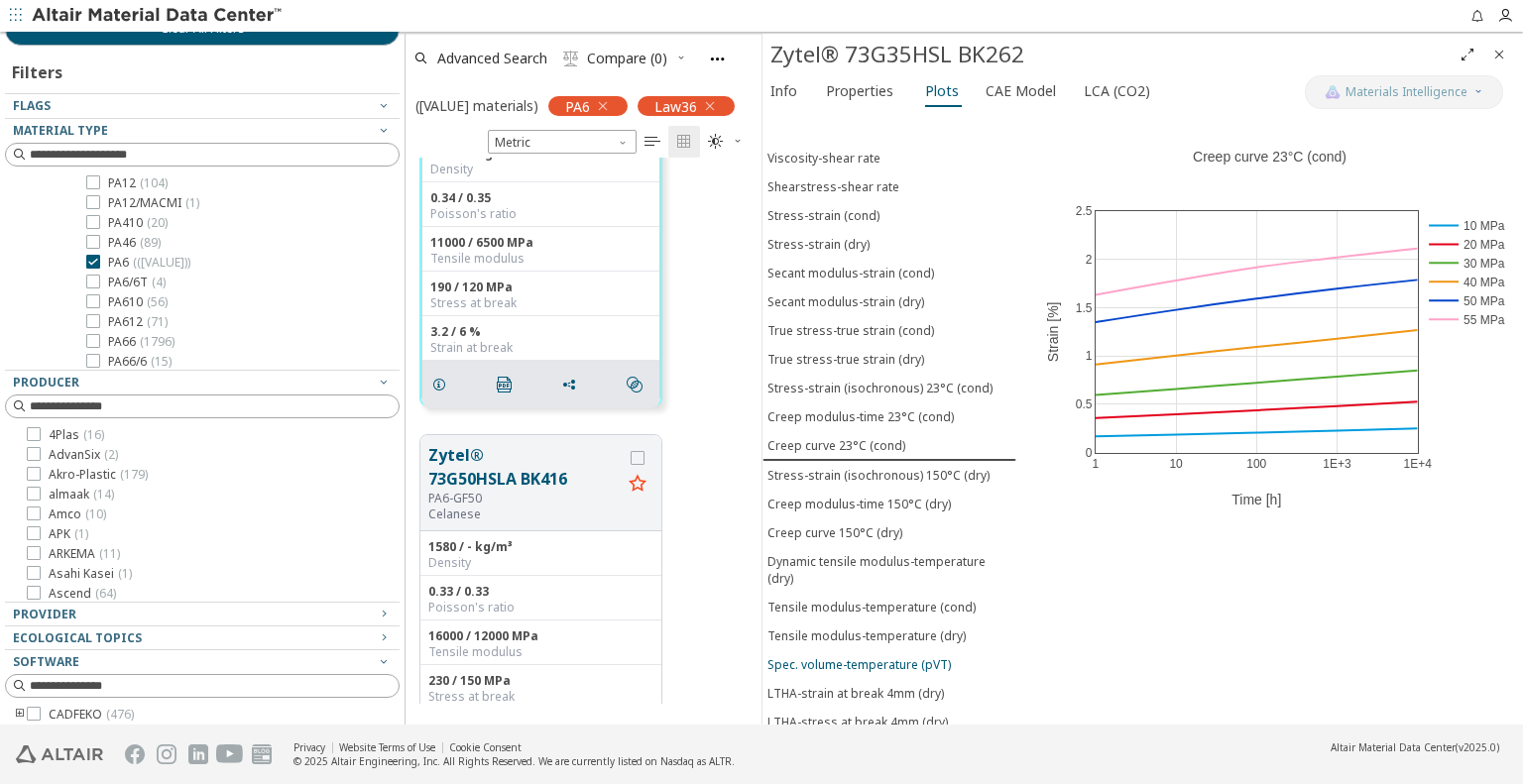 click on "Spec. volume-temperature (pVT)" at bounding box center (859, 664) 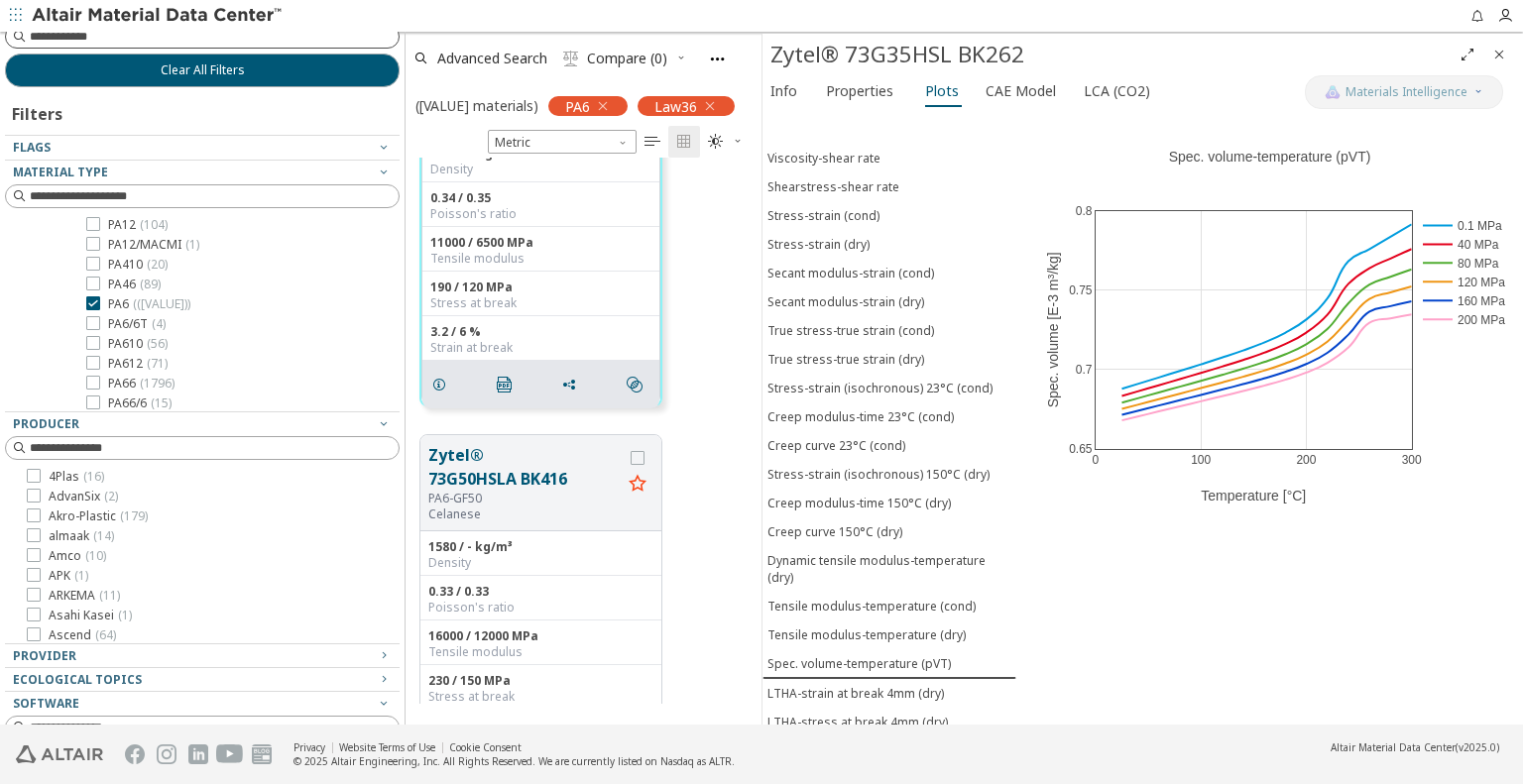 scroll, scrollTop: 0, scrollLeft: 0, axis: both 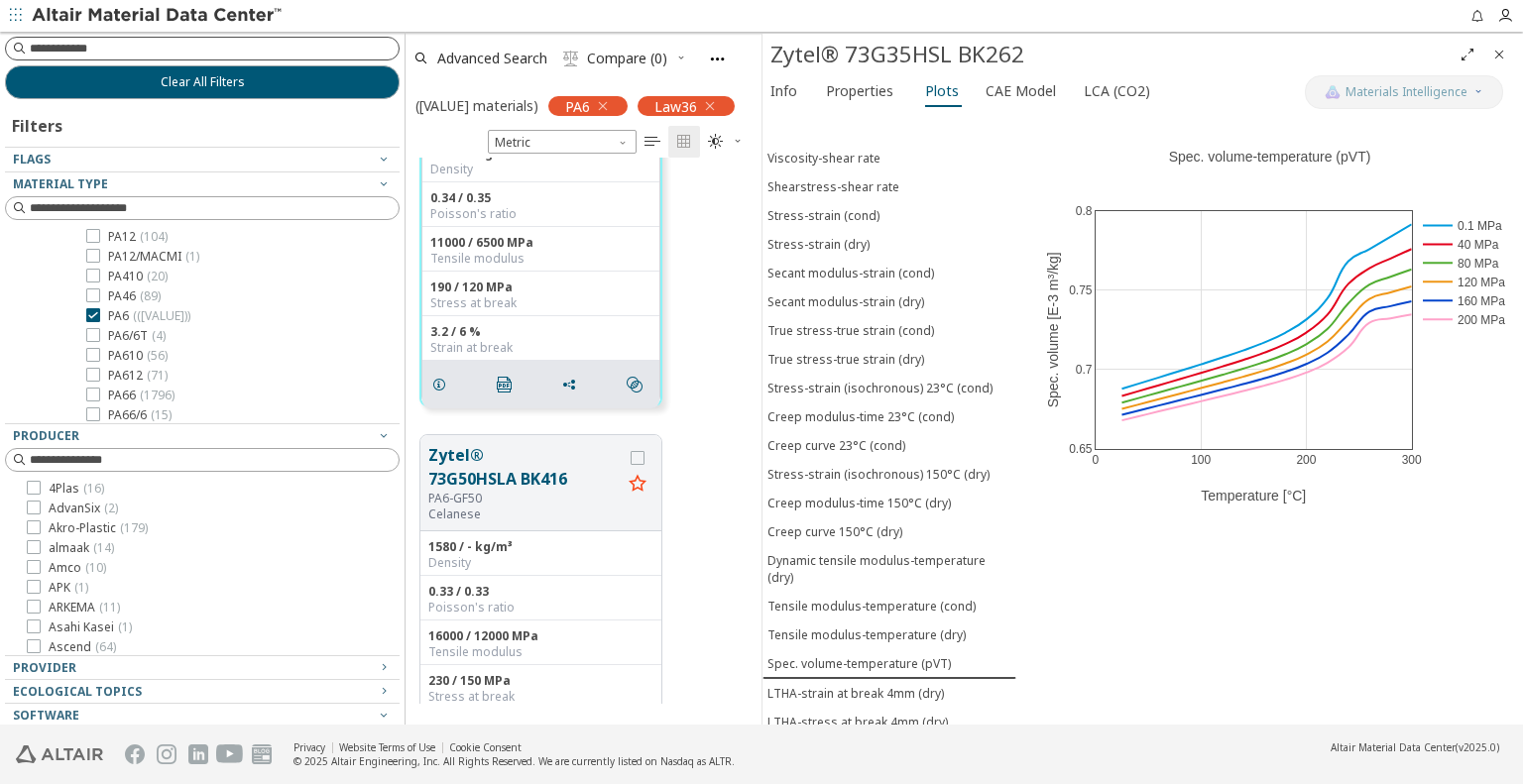 click at bounding box center [214, 49] 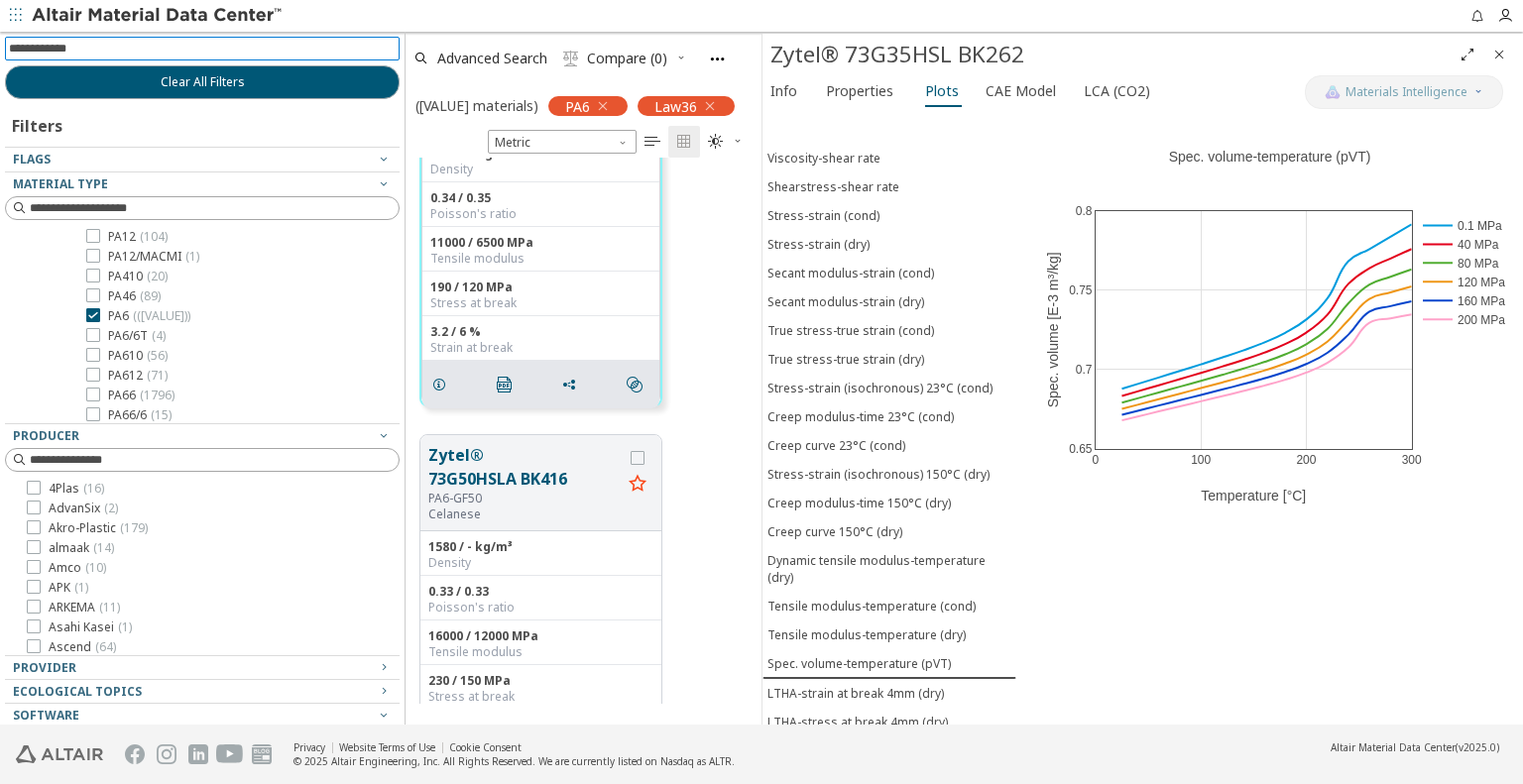 paste on "*********" 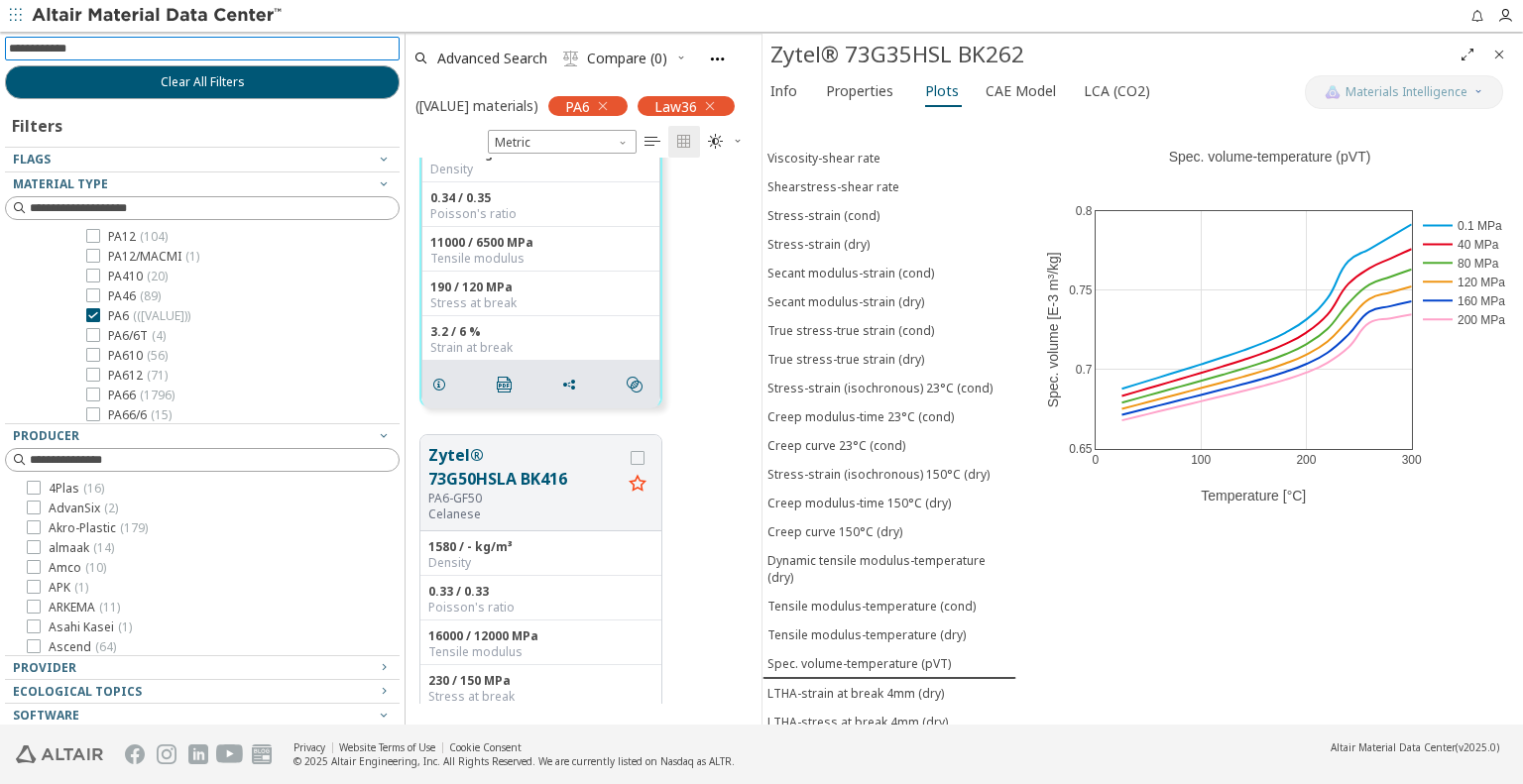 type on "*********" 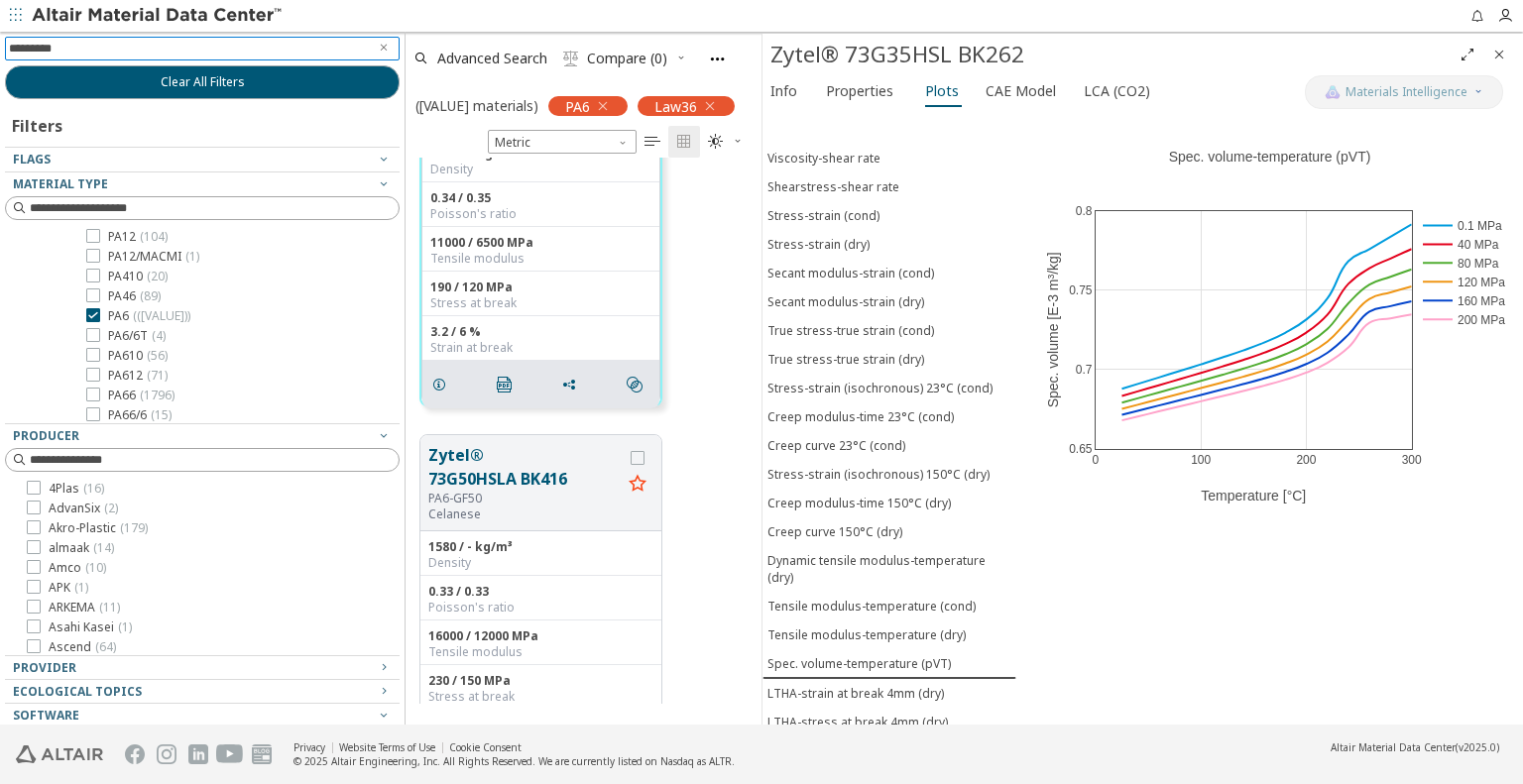 type 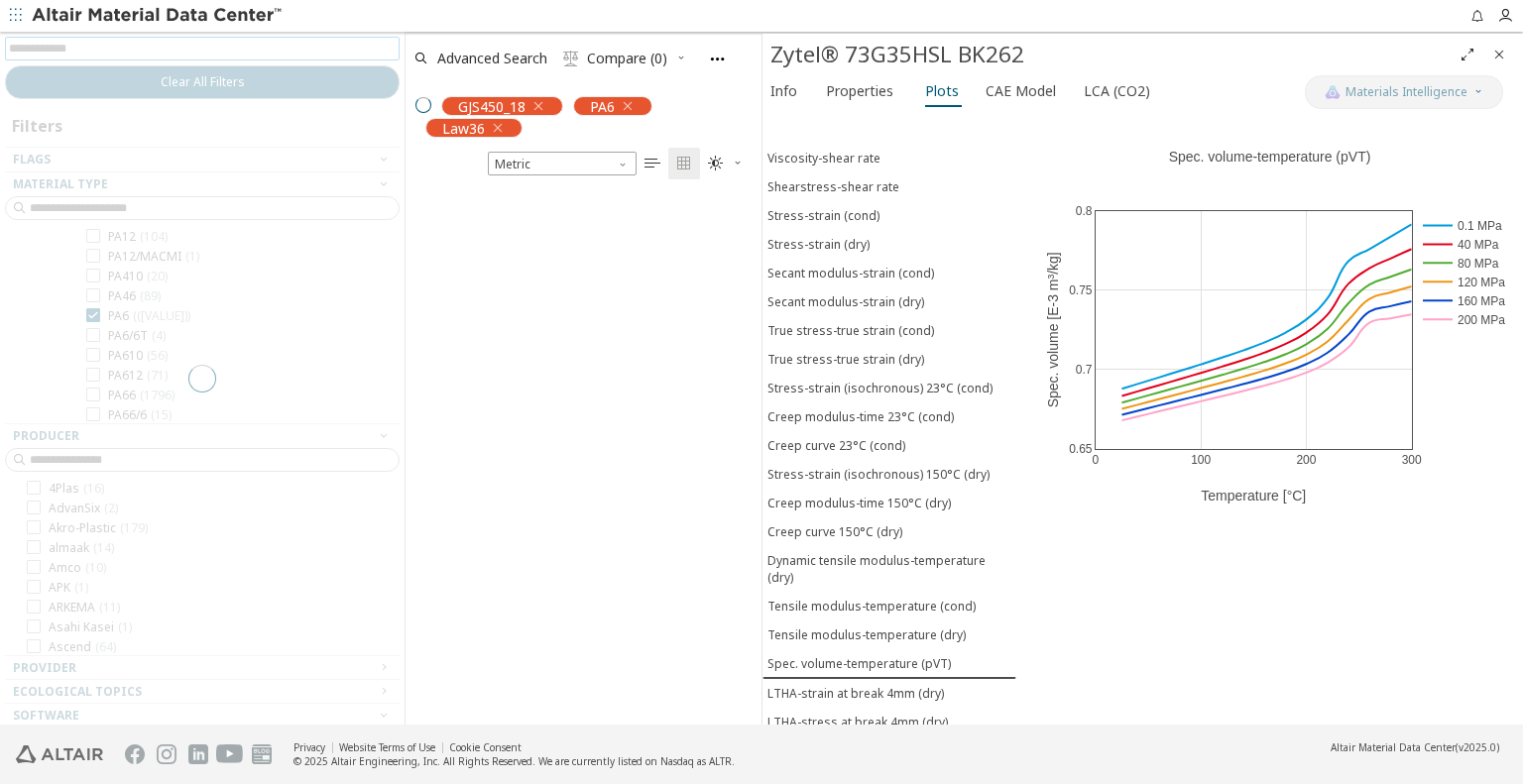 scroll, scrollTop: 0, scrollLeft: 0, axis: both 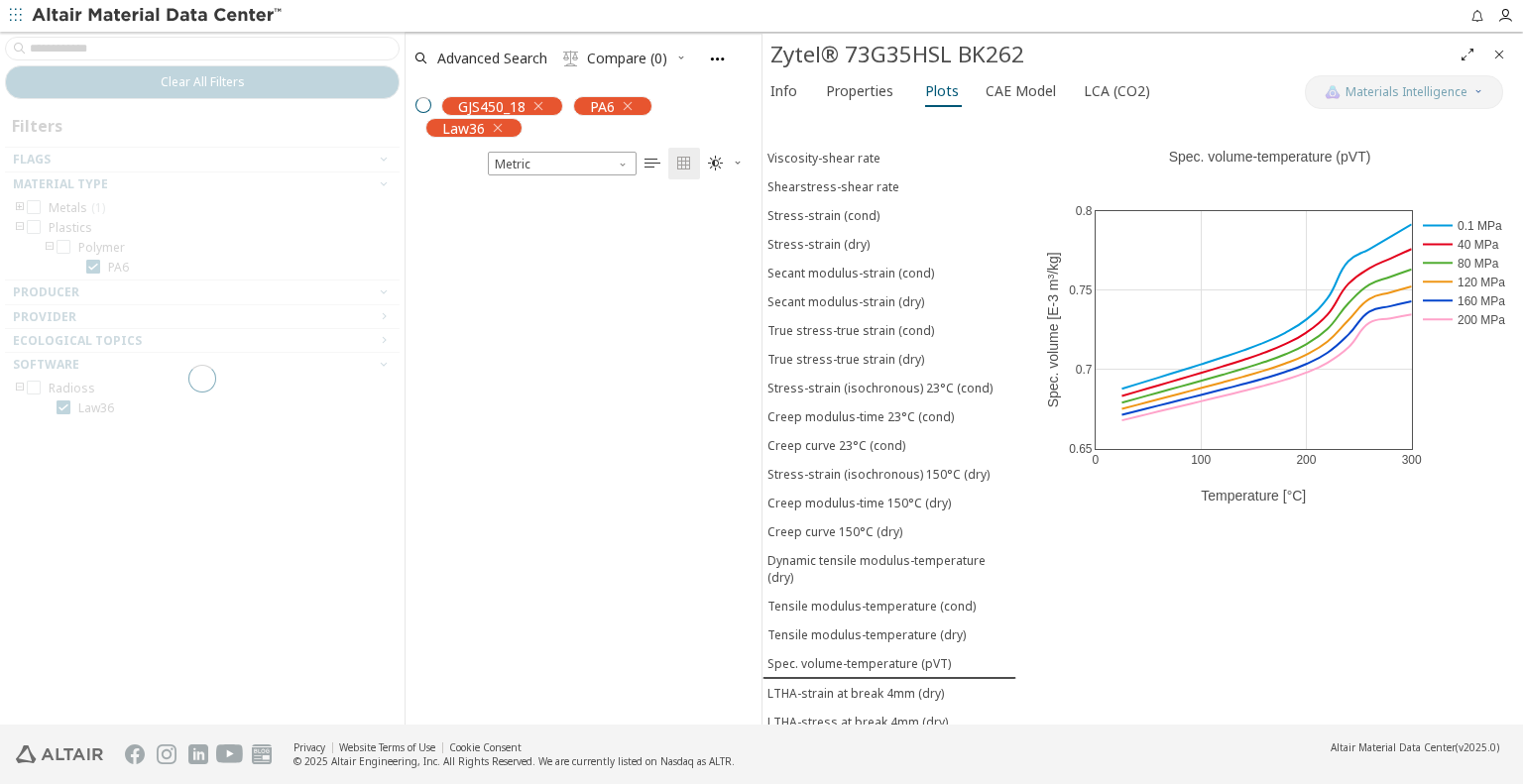 click at bounding box center [1499, 55] 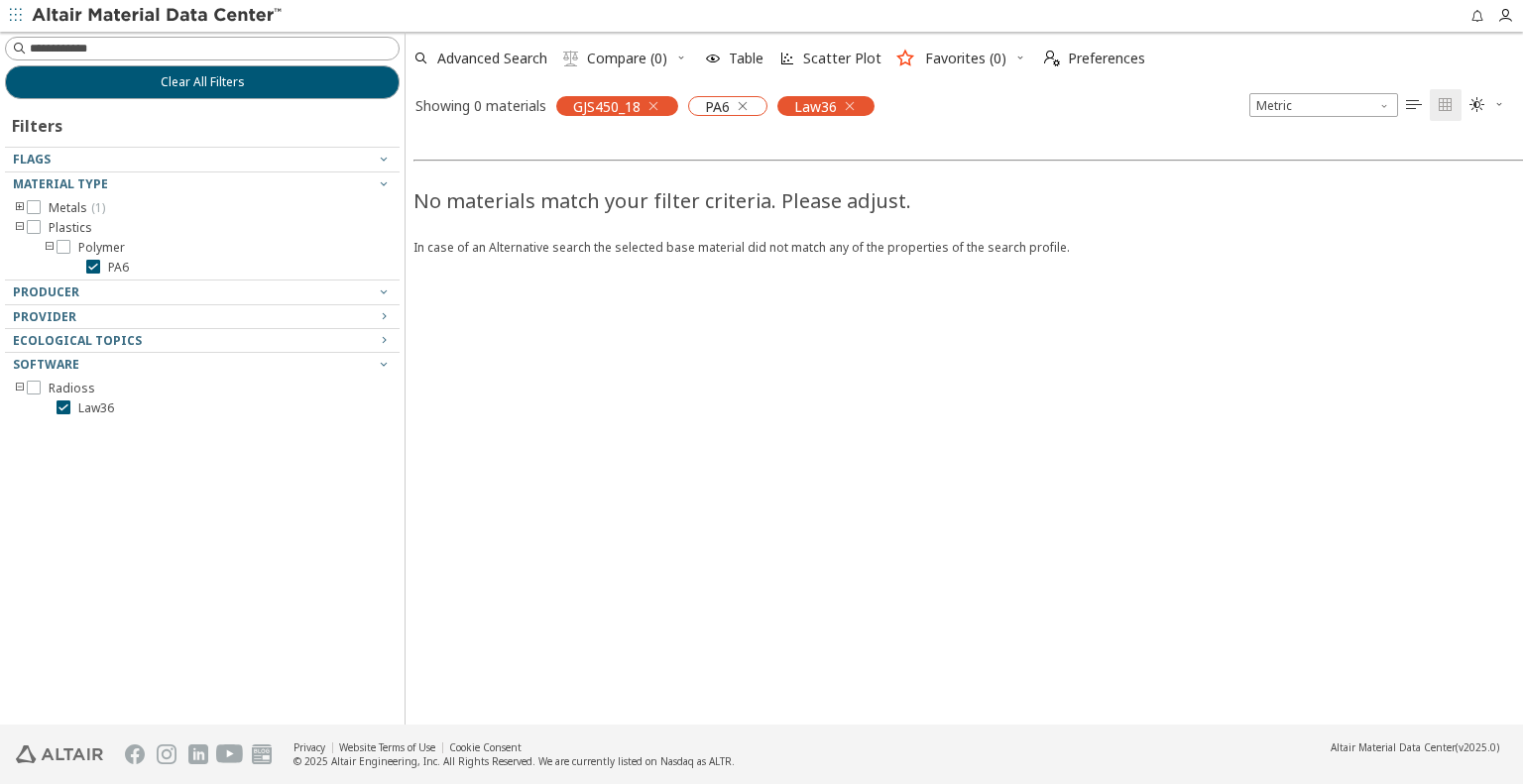click at bounding box center (743, 106) 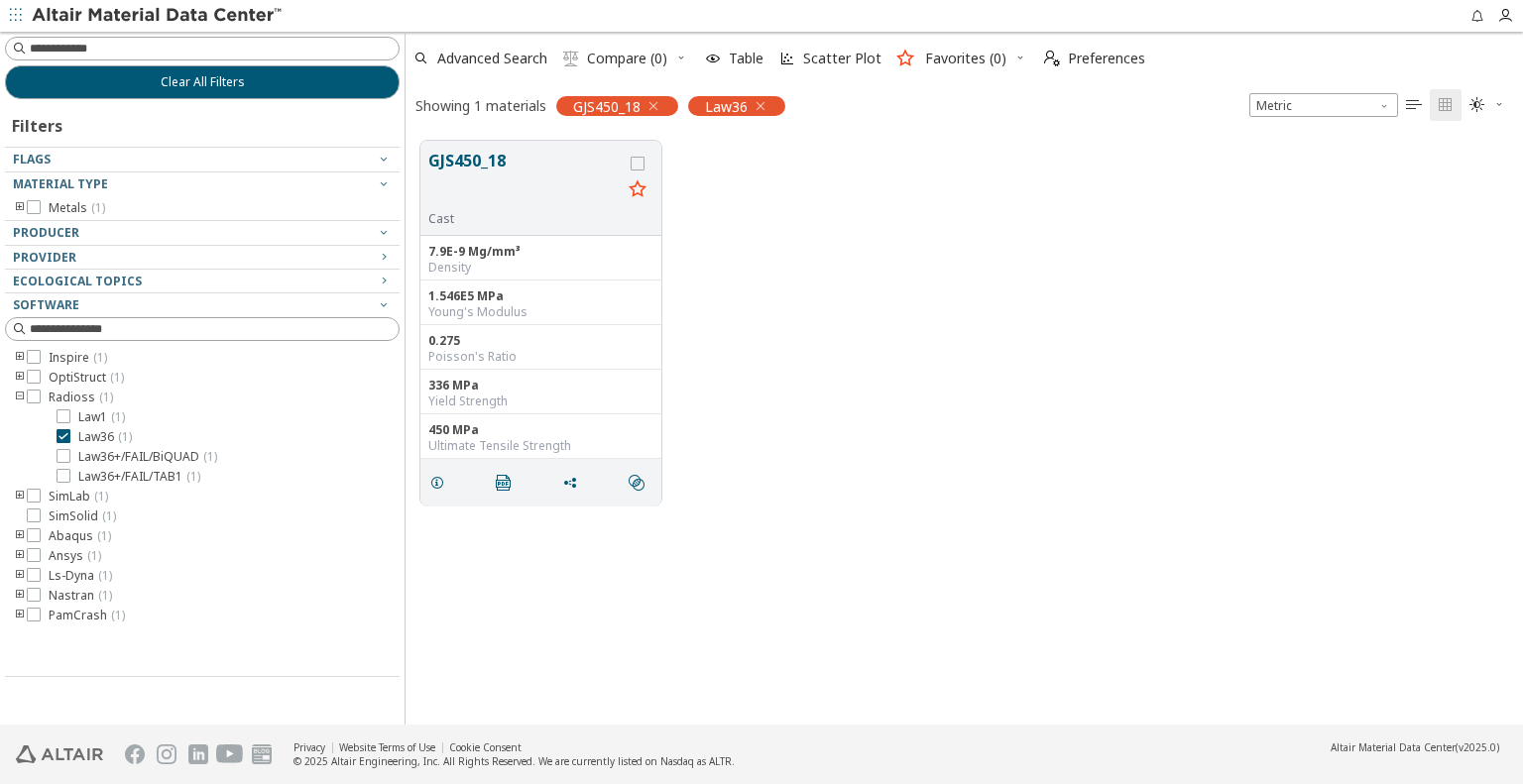 scroll, scrollTop: 16, scrollLeft: 16, axis: both 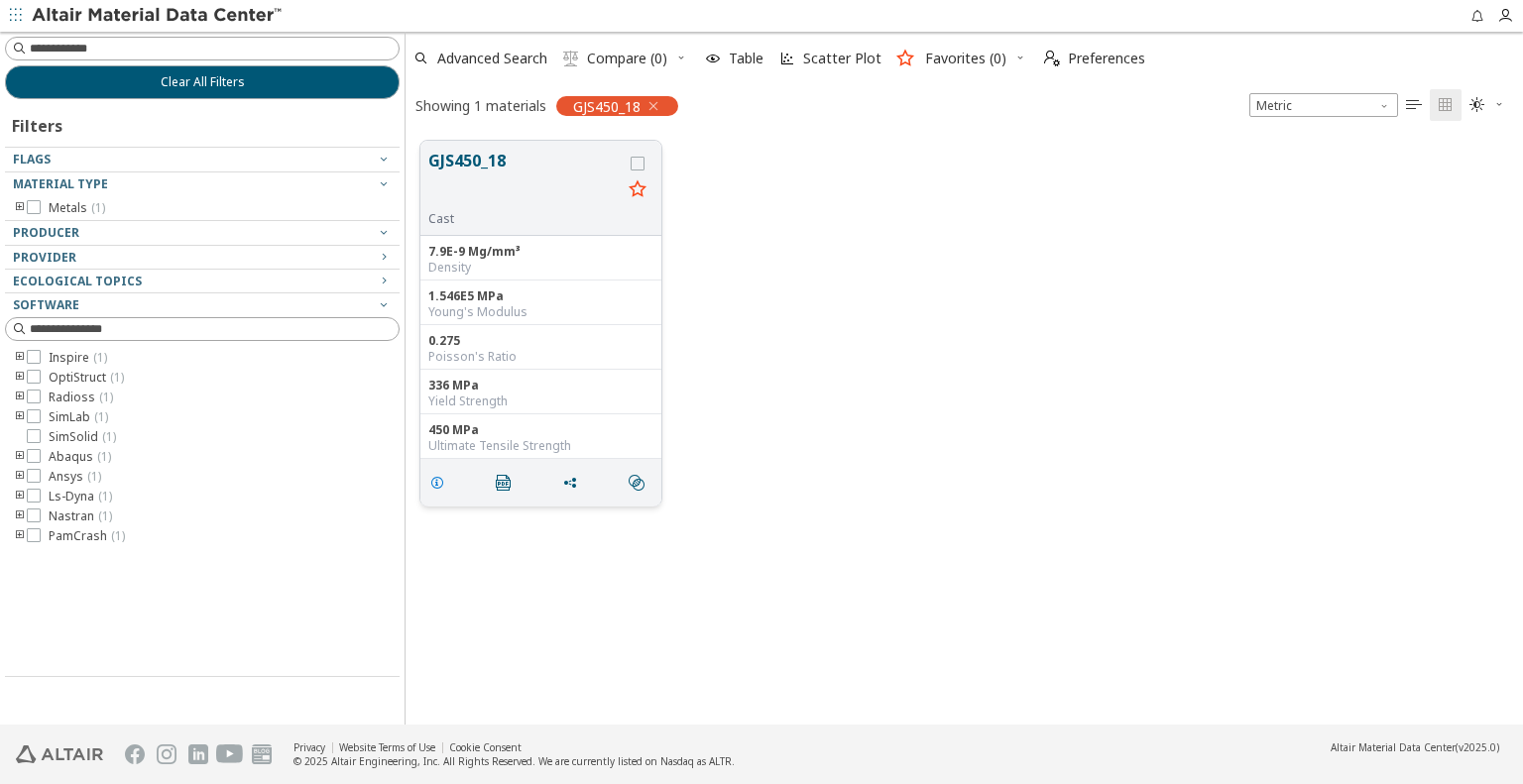 click at bounding box center (437, 483) 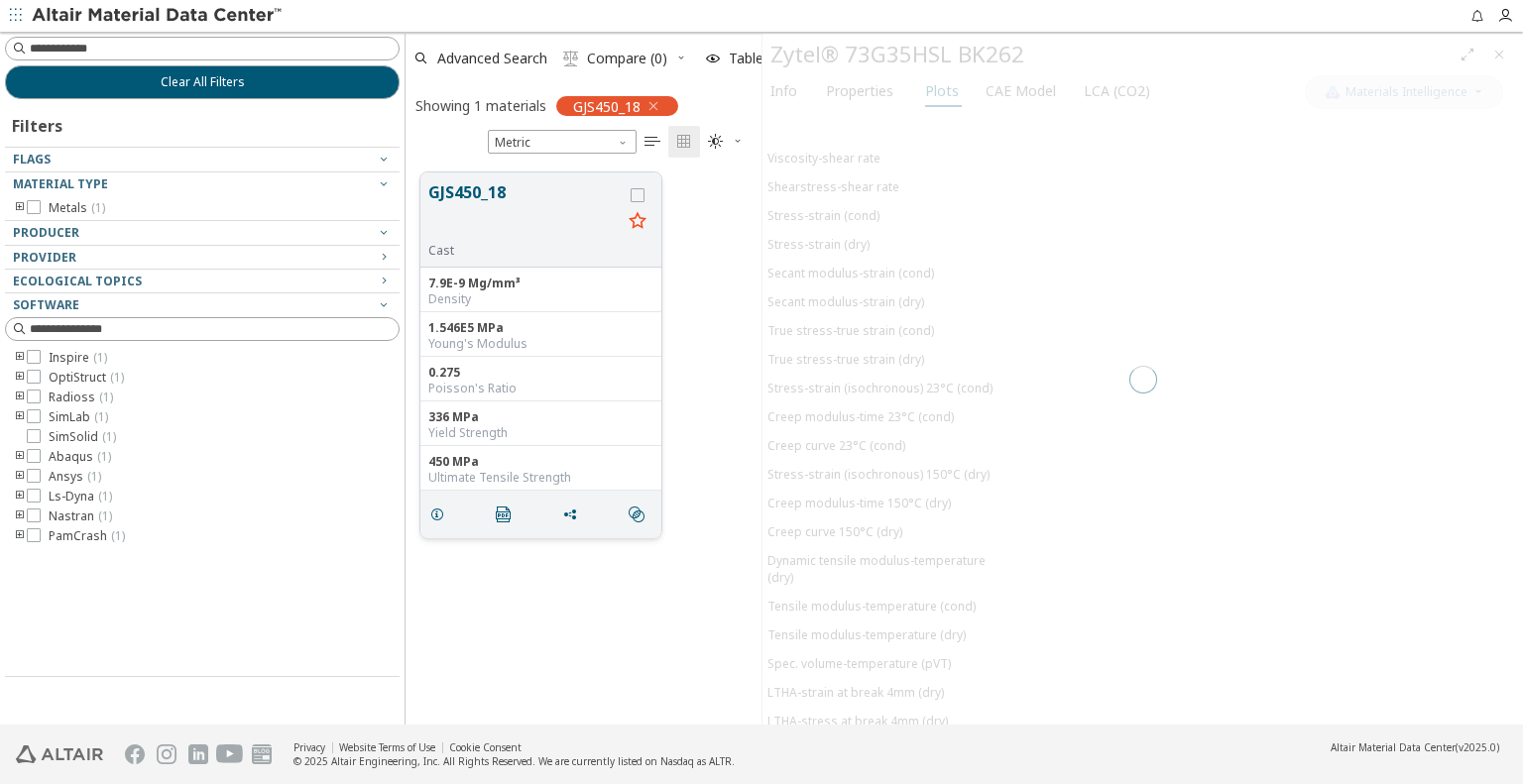 scroll, scrollTop: 553, scrollLeft: 341, axis: both 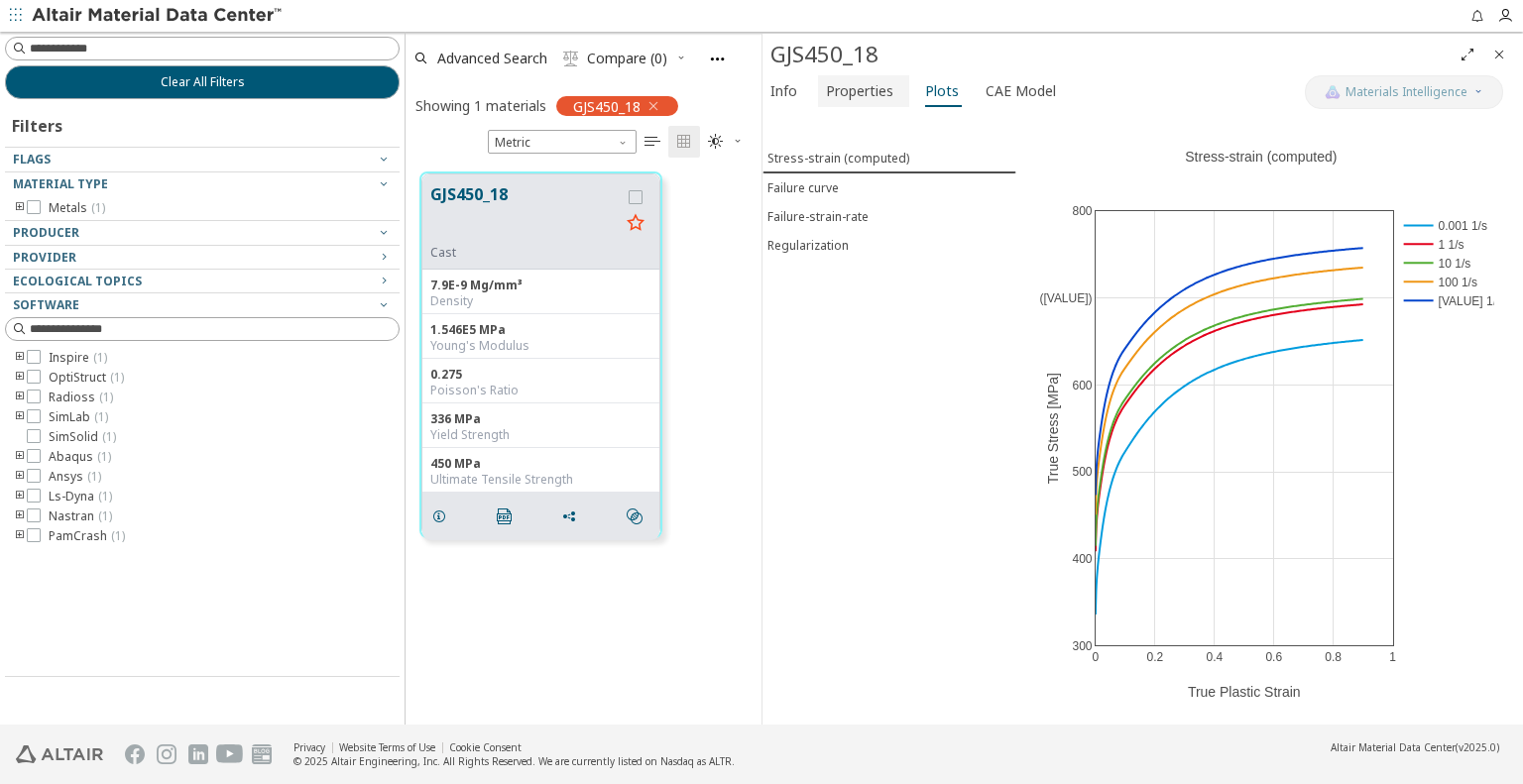 click on "Properties" at bounding box center [860, 91] 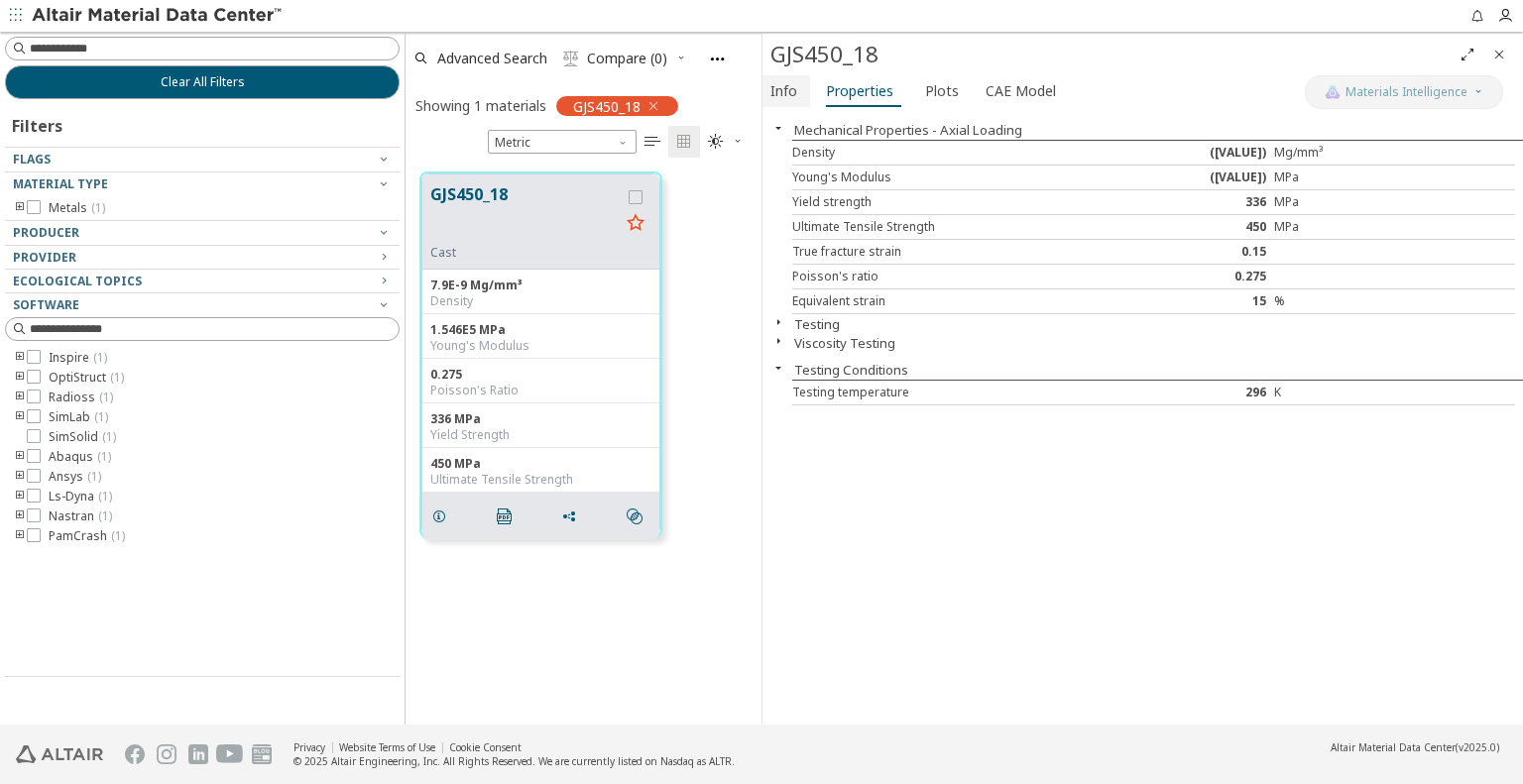 drag, startPoint x: 773, startPoint y: 84, endPoint x: 789, endPoint y: 94, distance: 18.867962 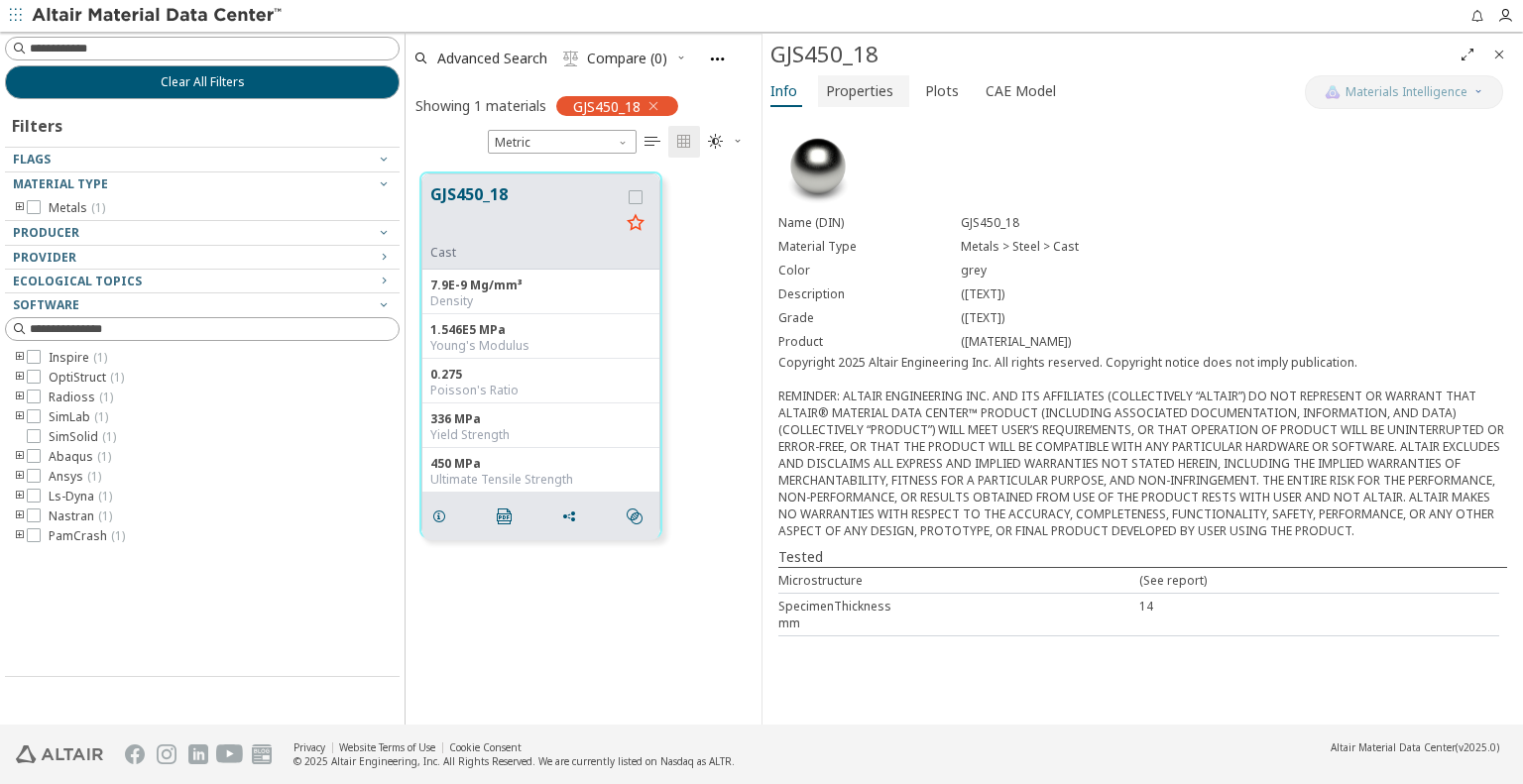 click on "Properties" at bounding box center (860, 91) 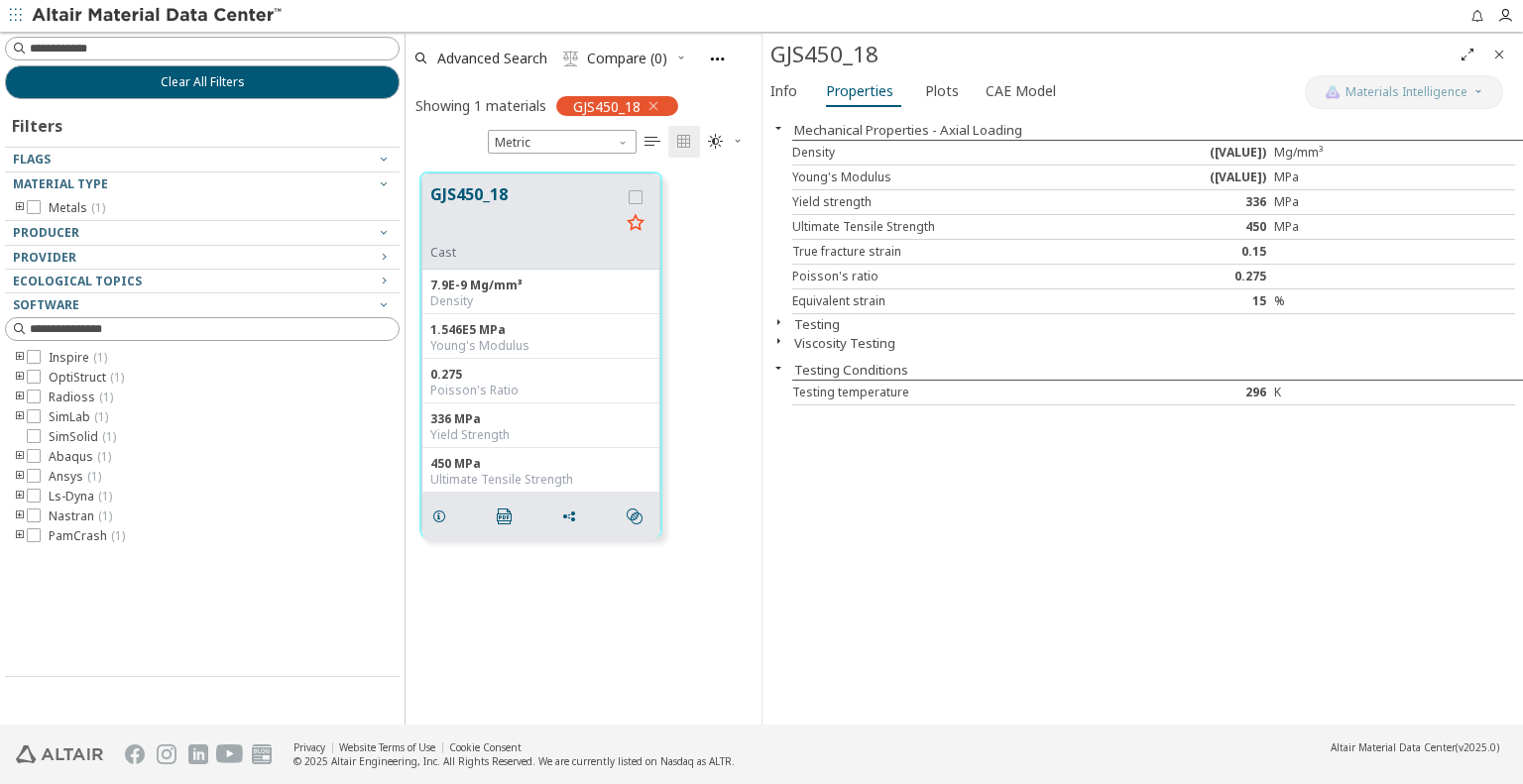 click at bounding box center (778, 341) 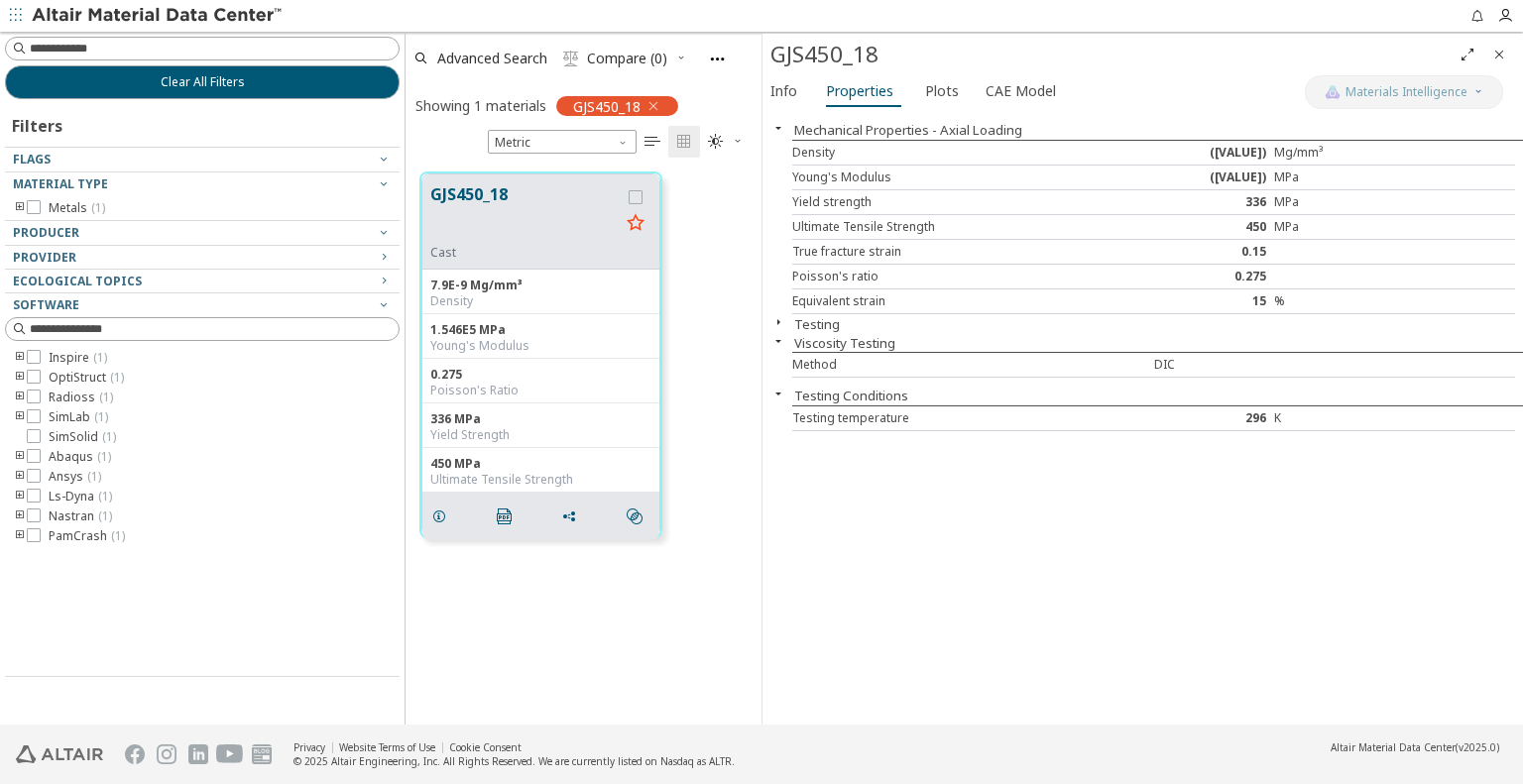 click at bounding box center (778, 322) 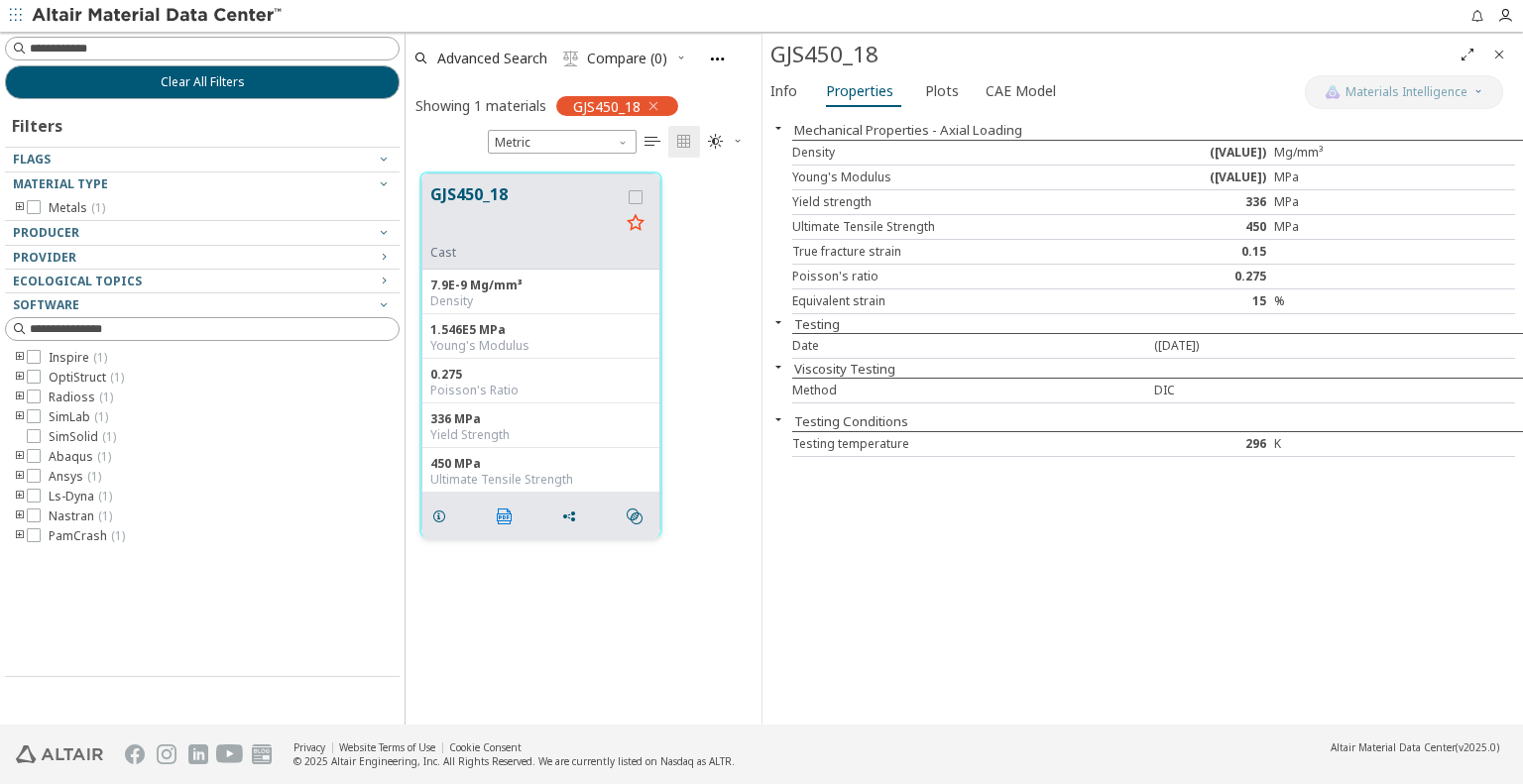 click on "" at bounding box center [505, 516] 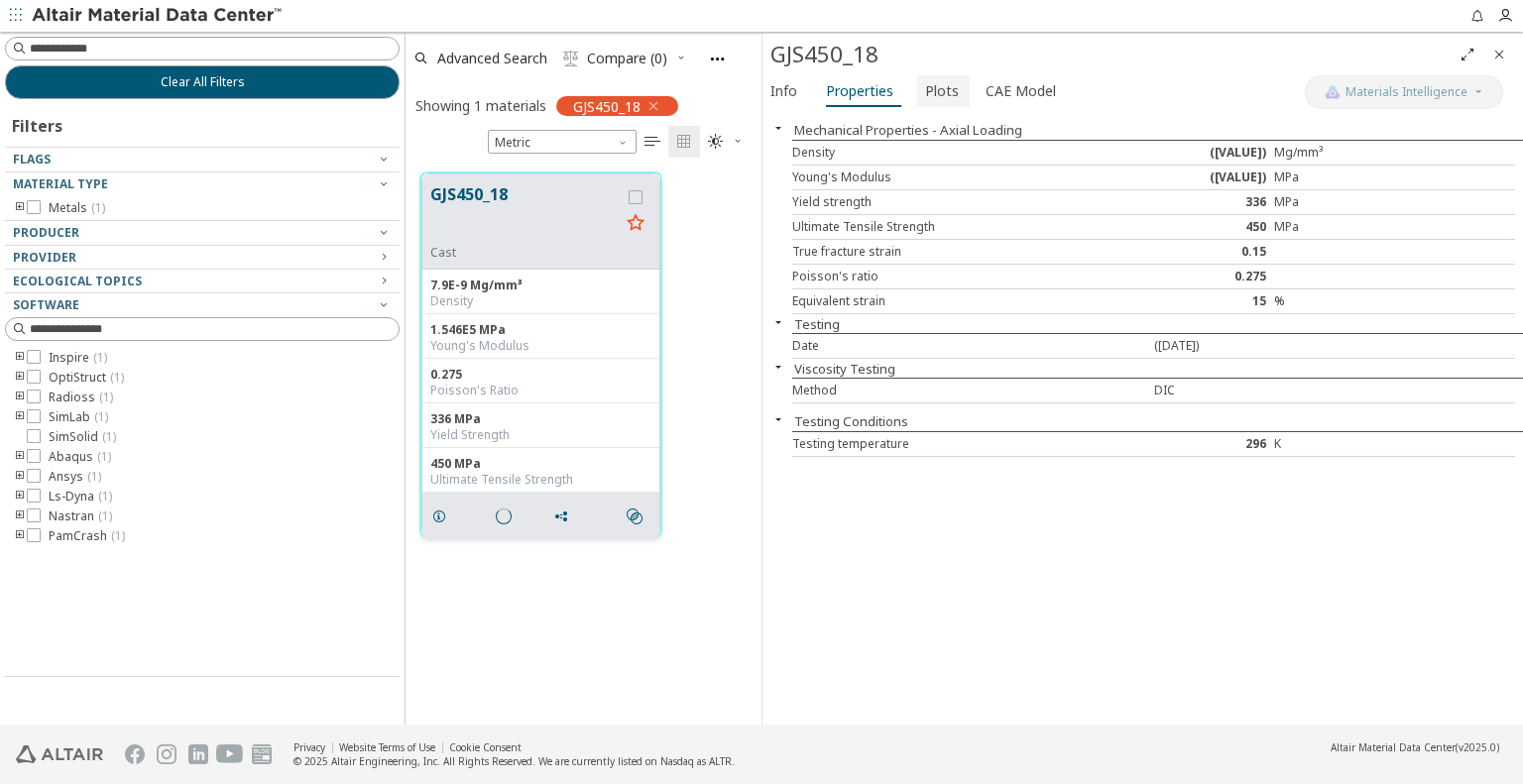 click on "Plots" at bounding box center (942, 91) 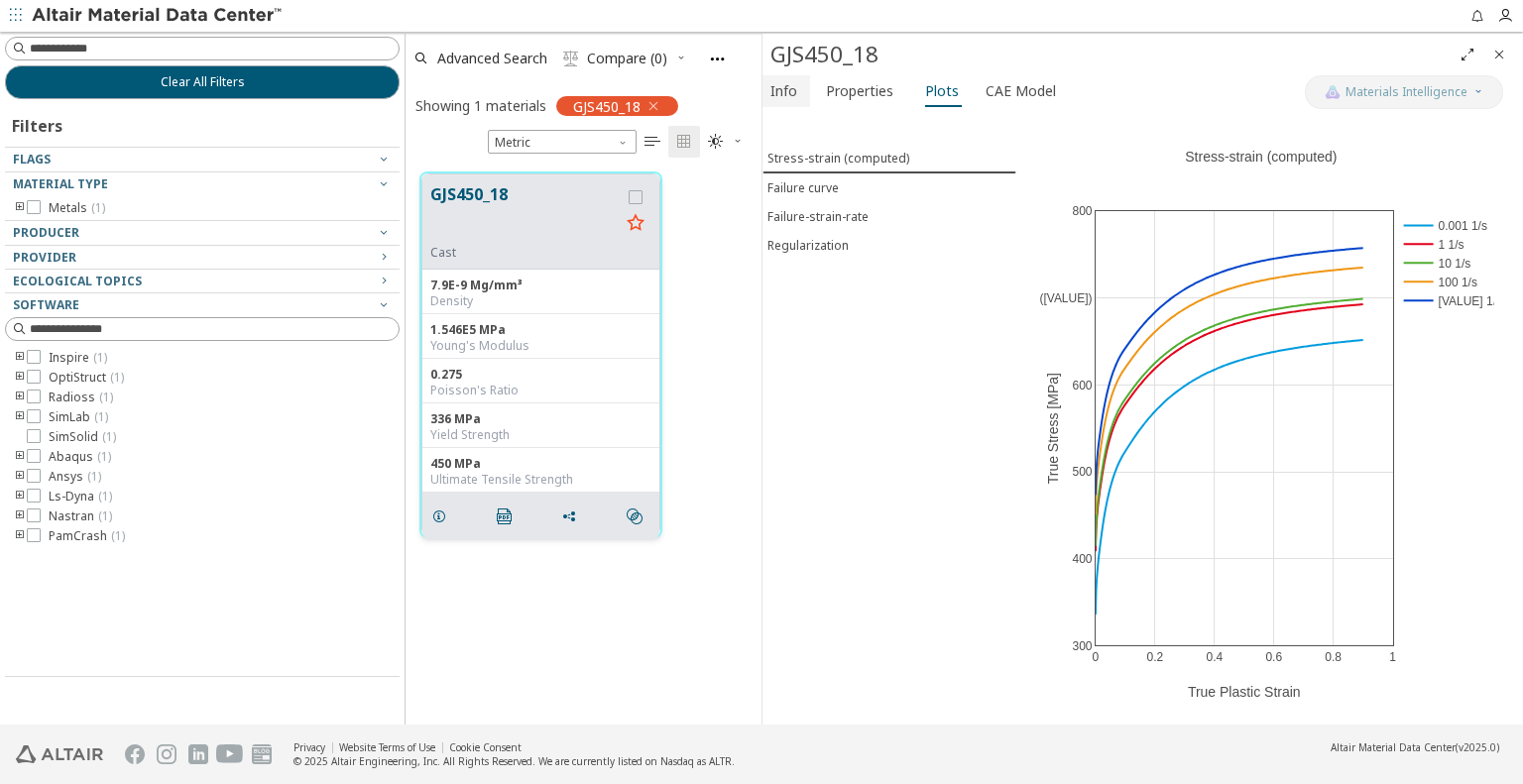 click on "Info" at bounding box center (783, 91) 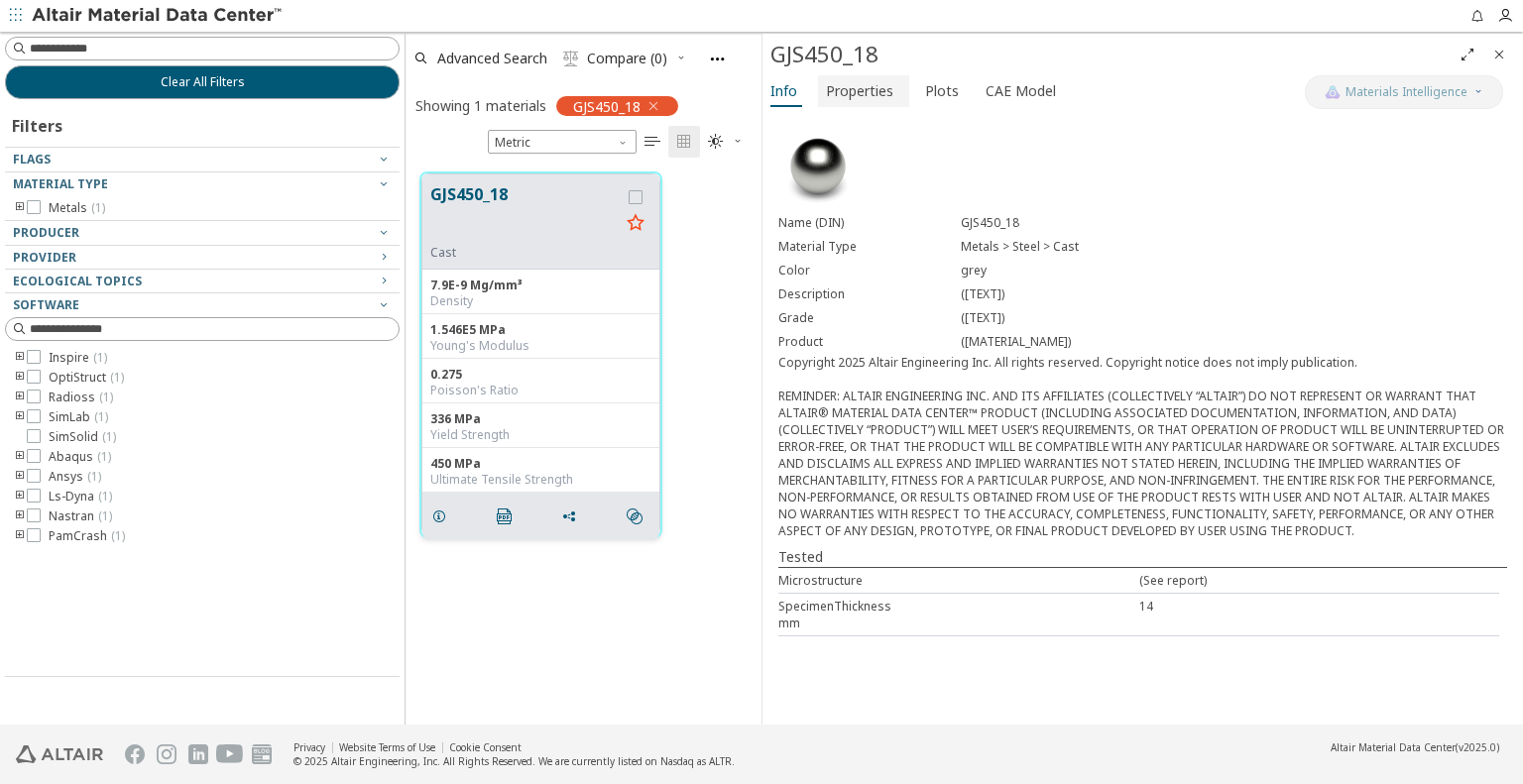 click on "Properties" at bounding box center (860, 91) 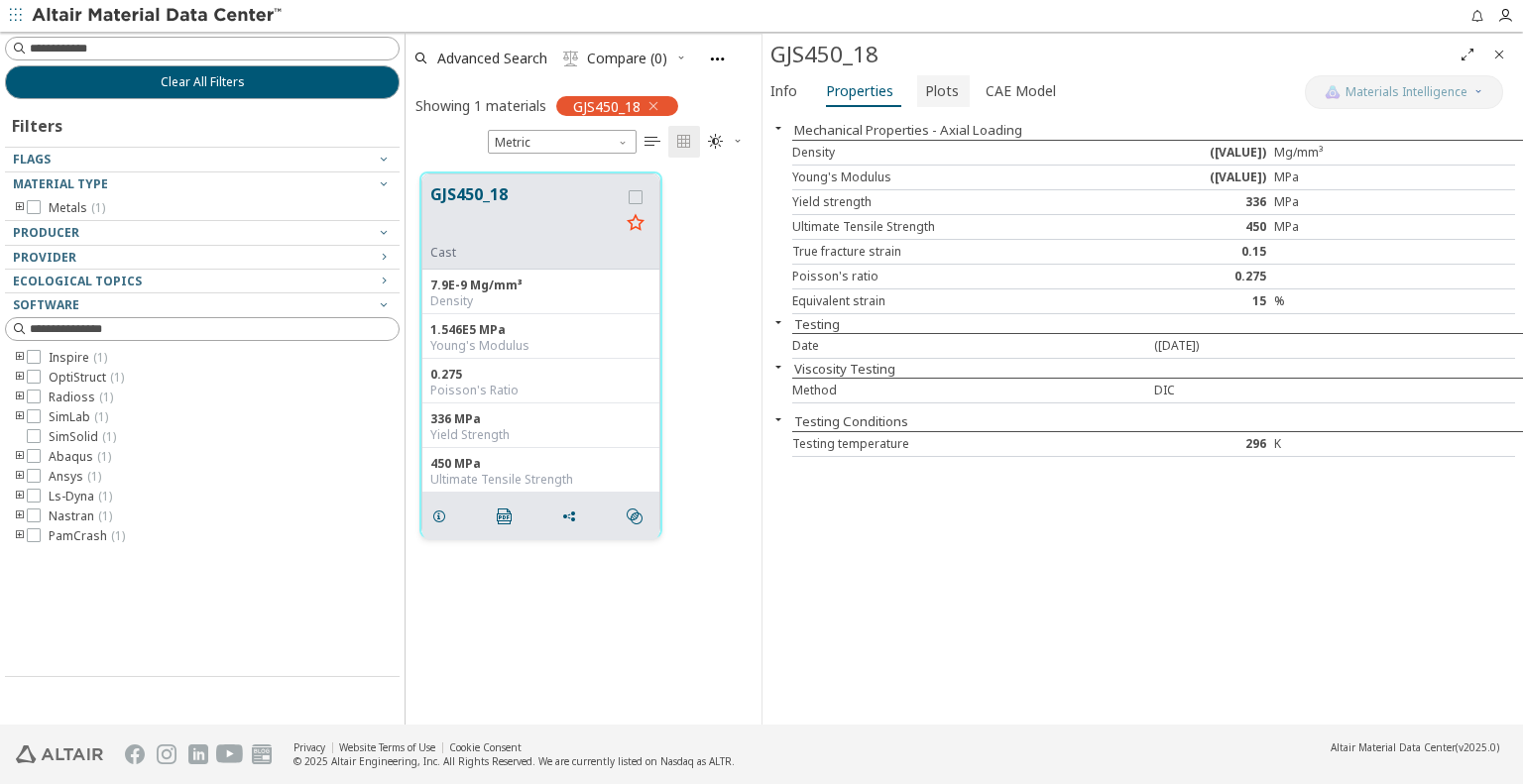 click on "Plots" at bounding box center (942, 91) 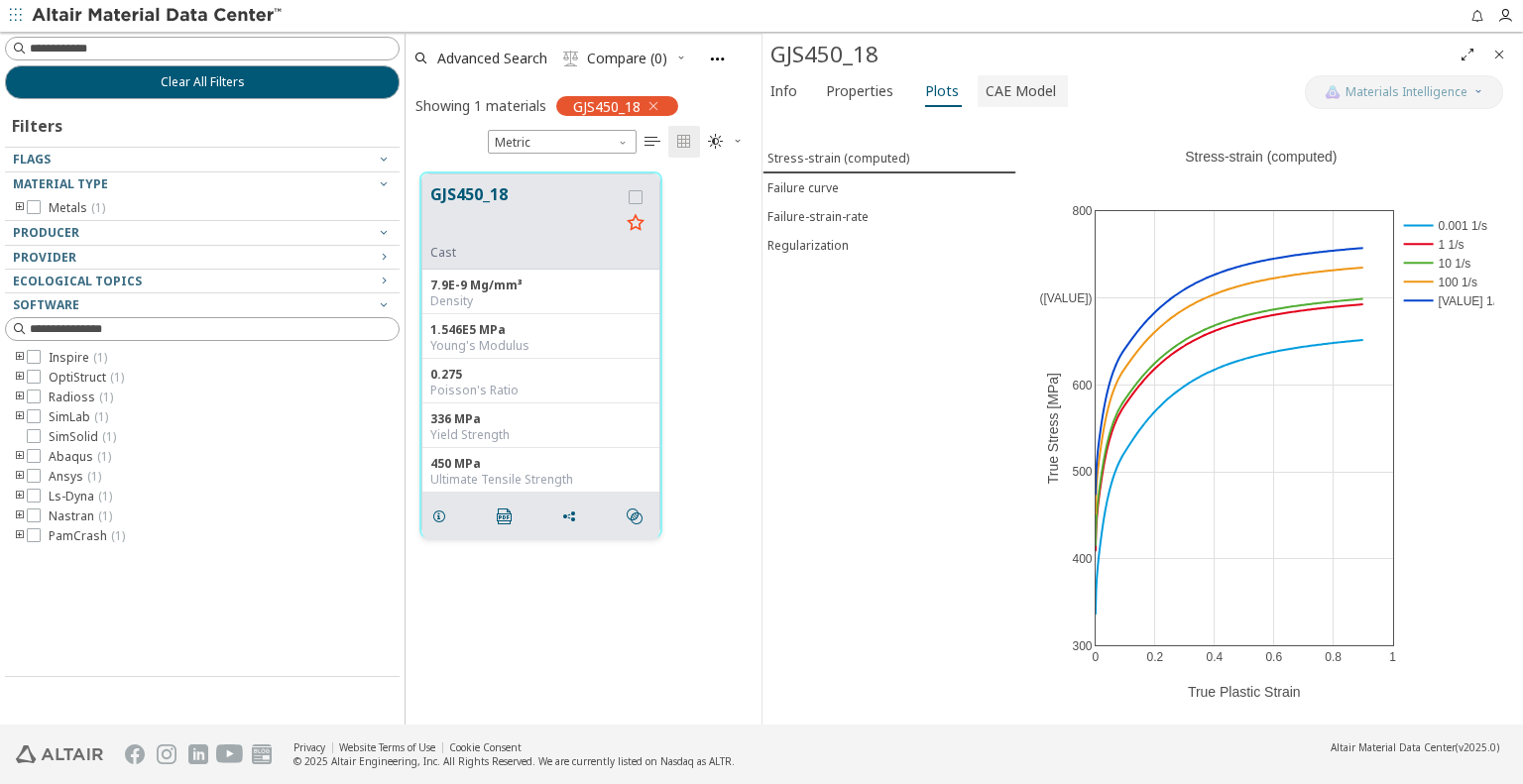 click on "CAE Model" at bounding box center (1020, 91) 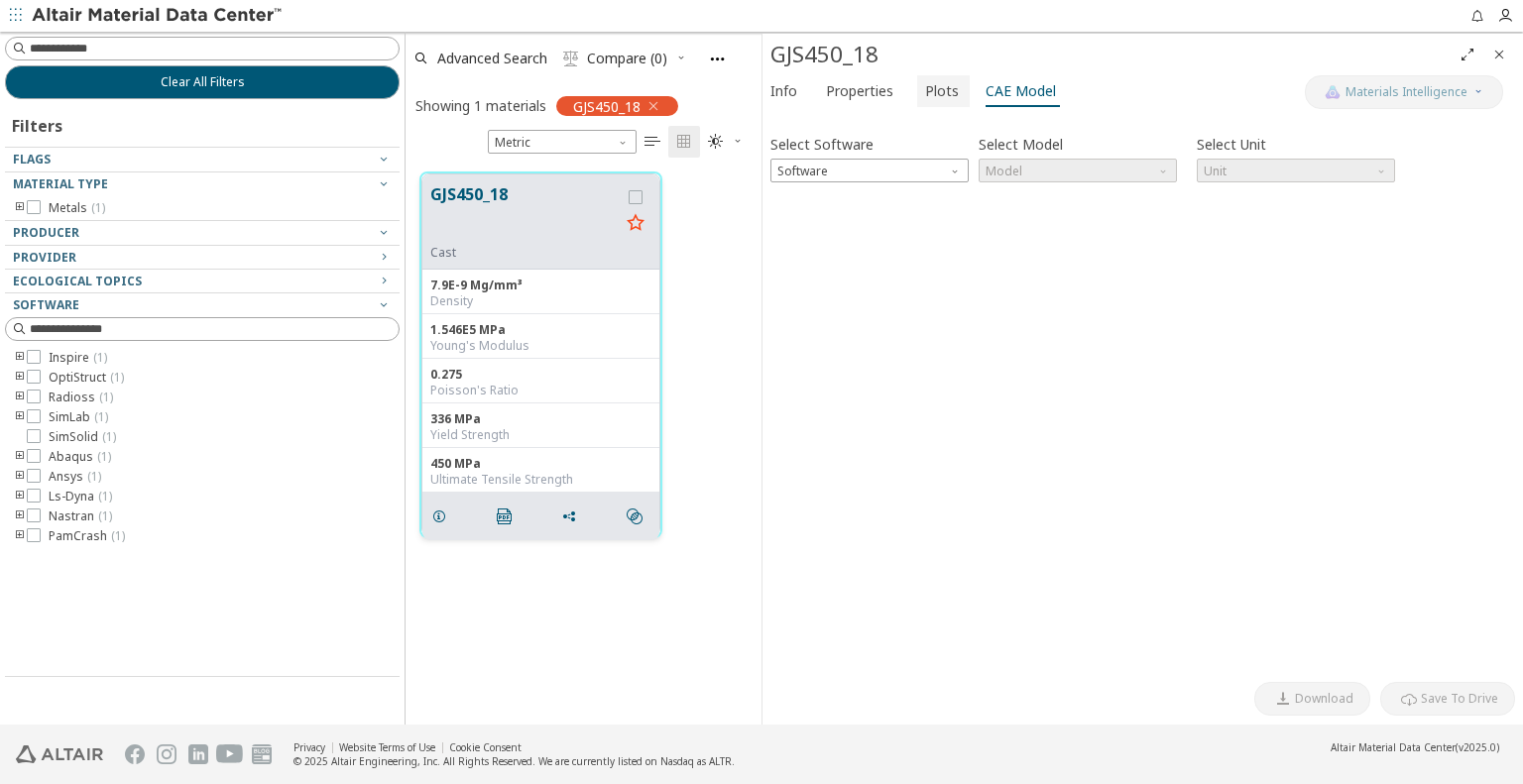 click on "Plots" at bounding box center [942, 91] 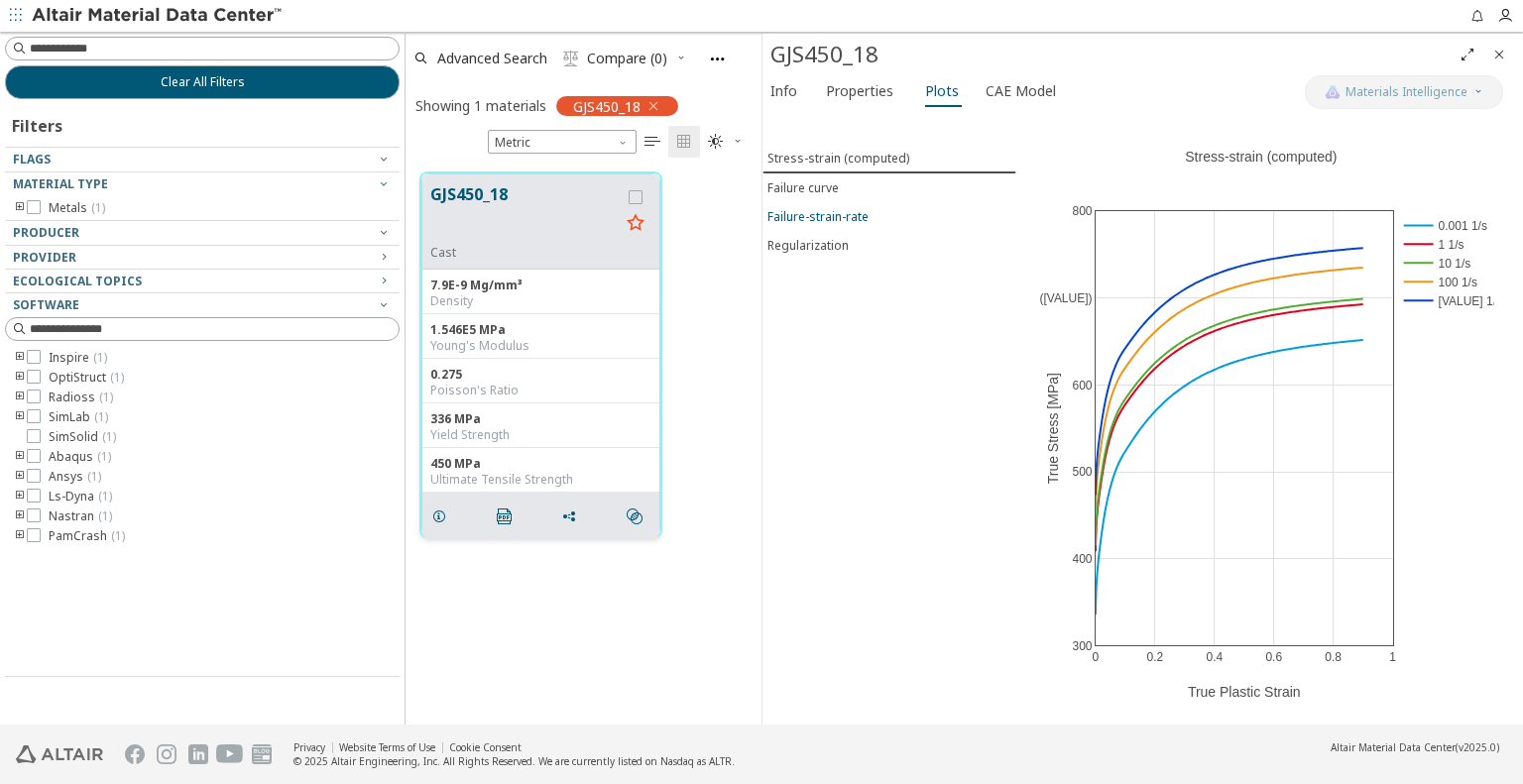 click on "Failure-strain-rate" at bounding box center [818, 216] 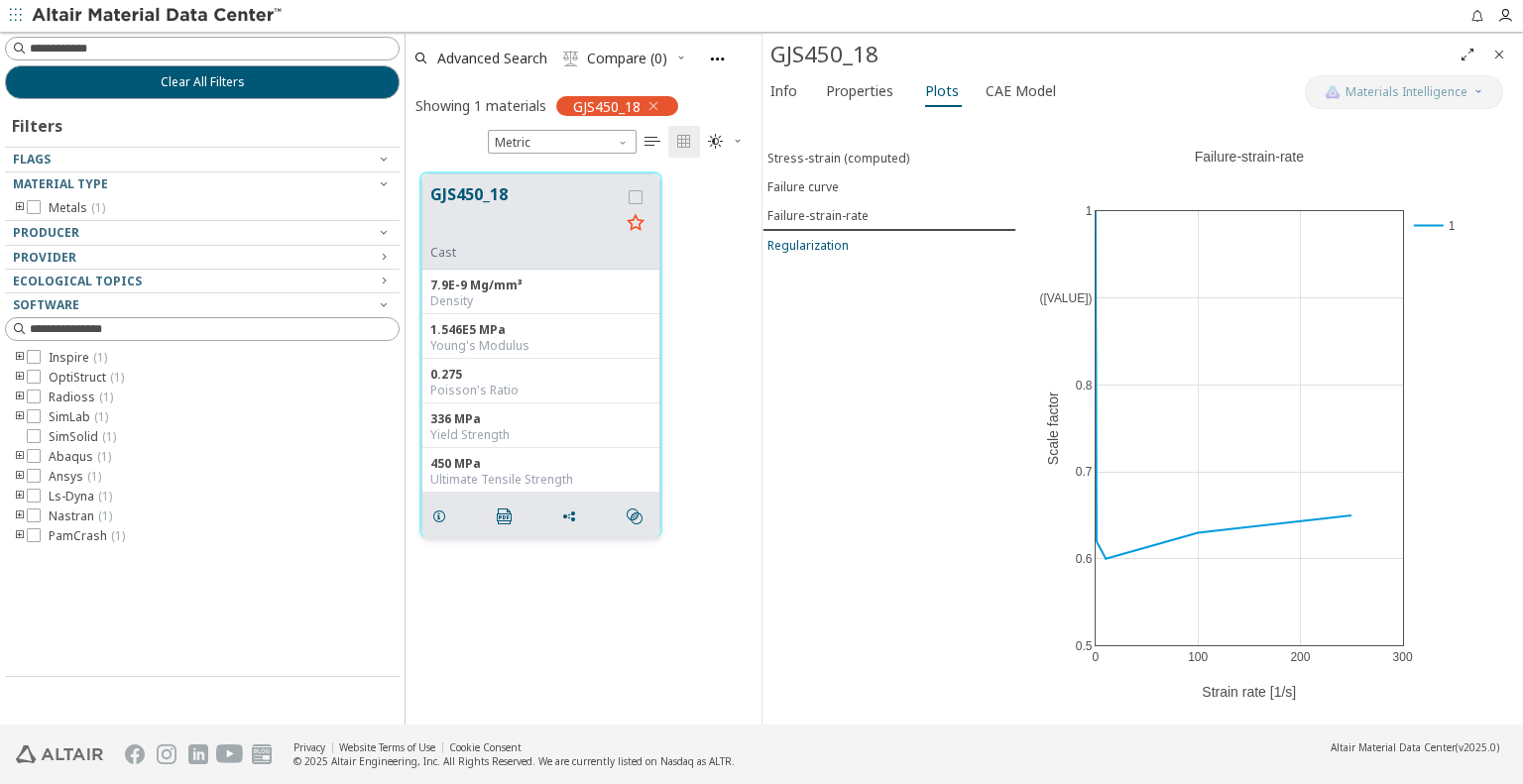 click on "Regularization" at bounding box center [808, 245] 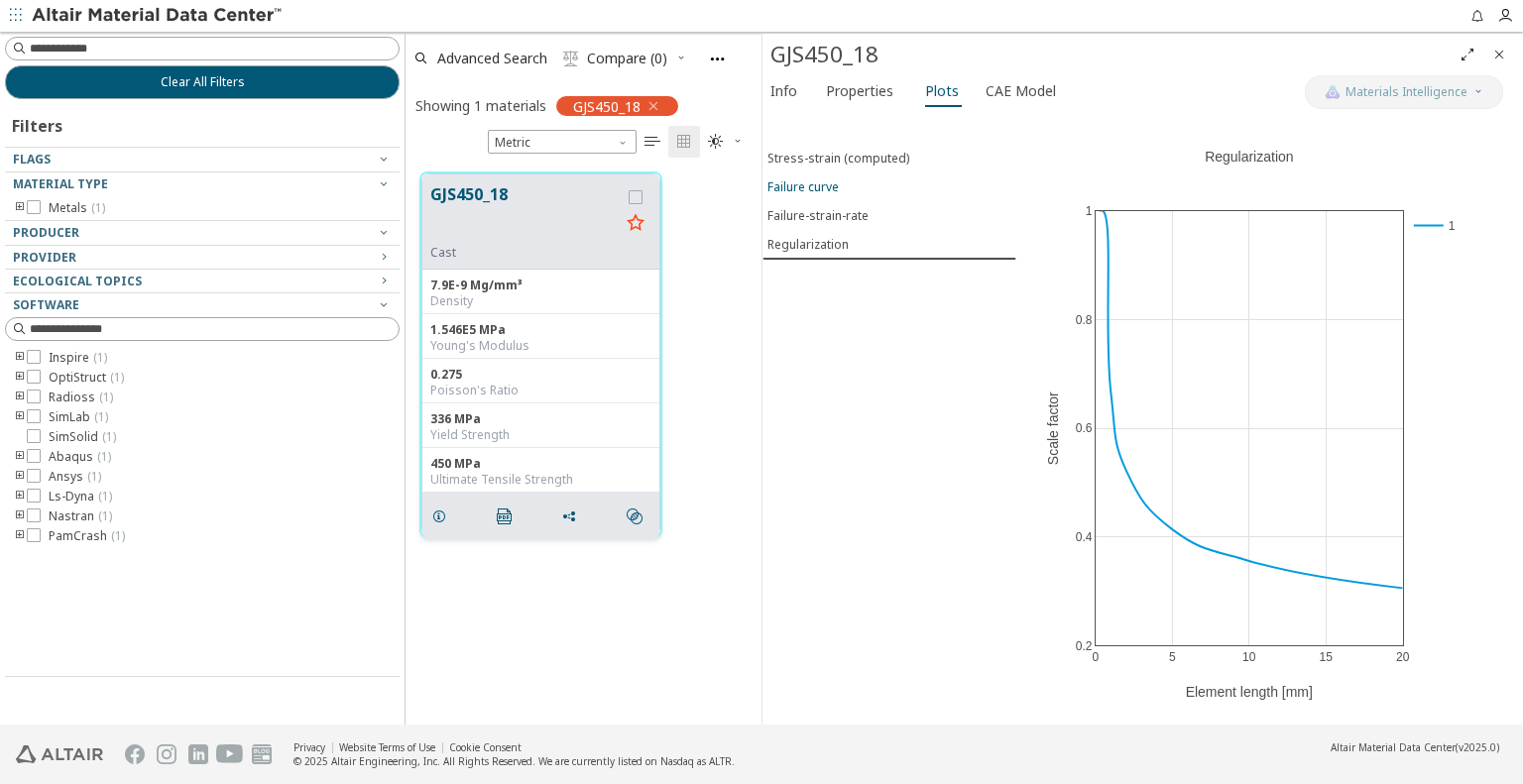 click on "Failure curve" at bounding box center (803, 186) 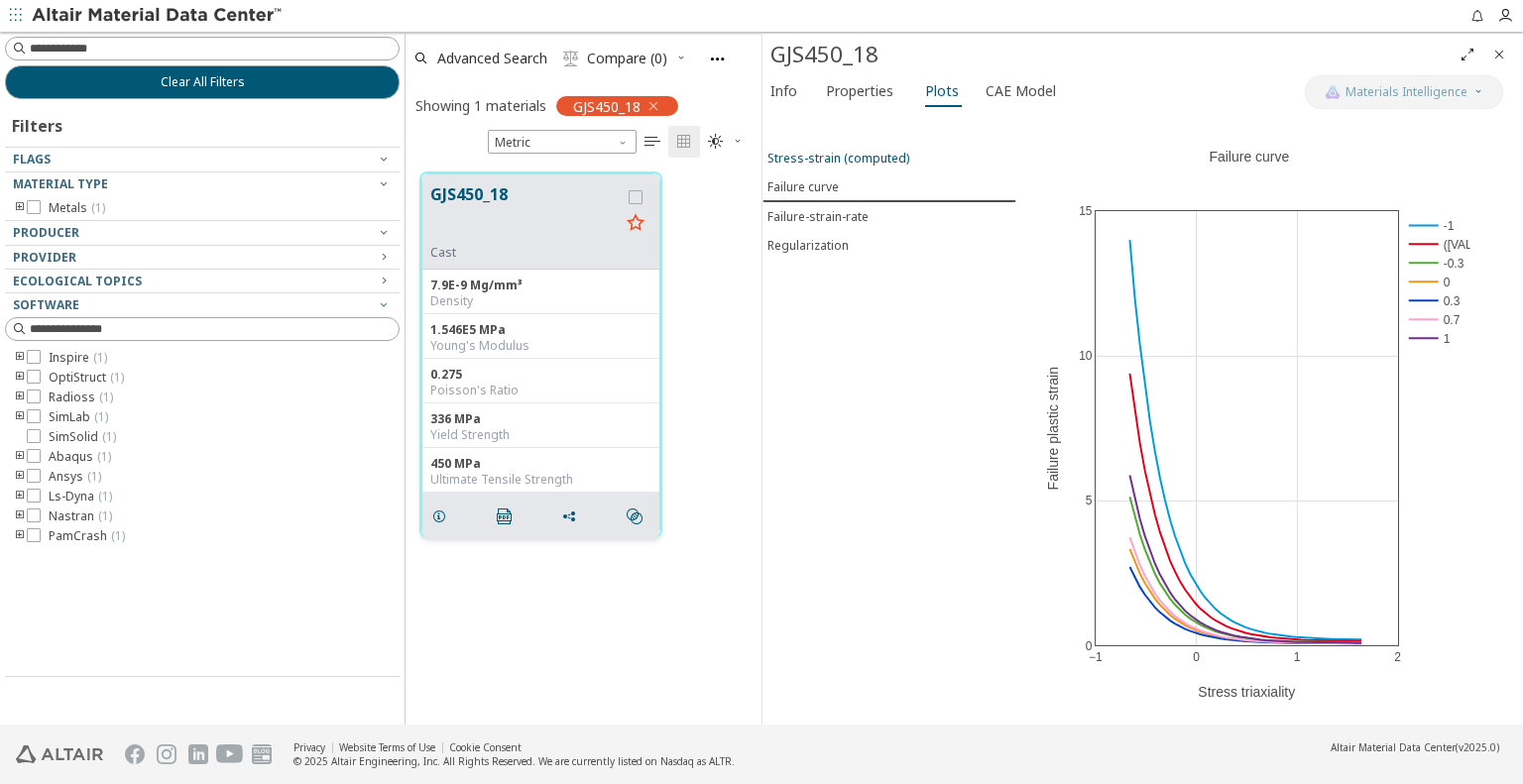 click on "Stress-strain (computed)" at bounding box center [838, 158] 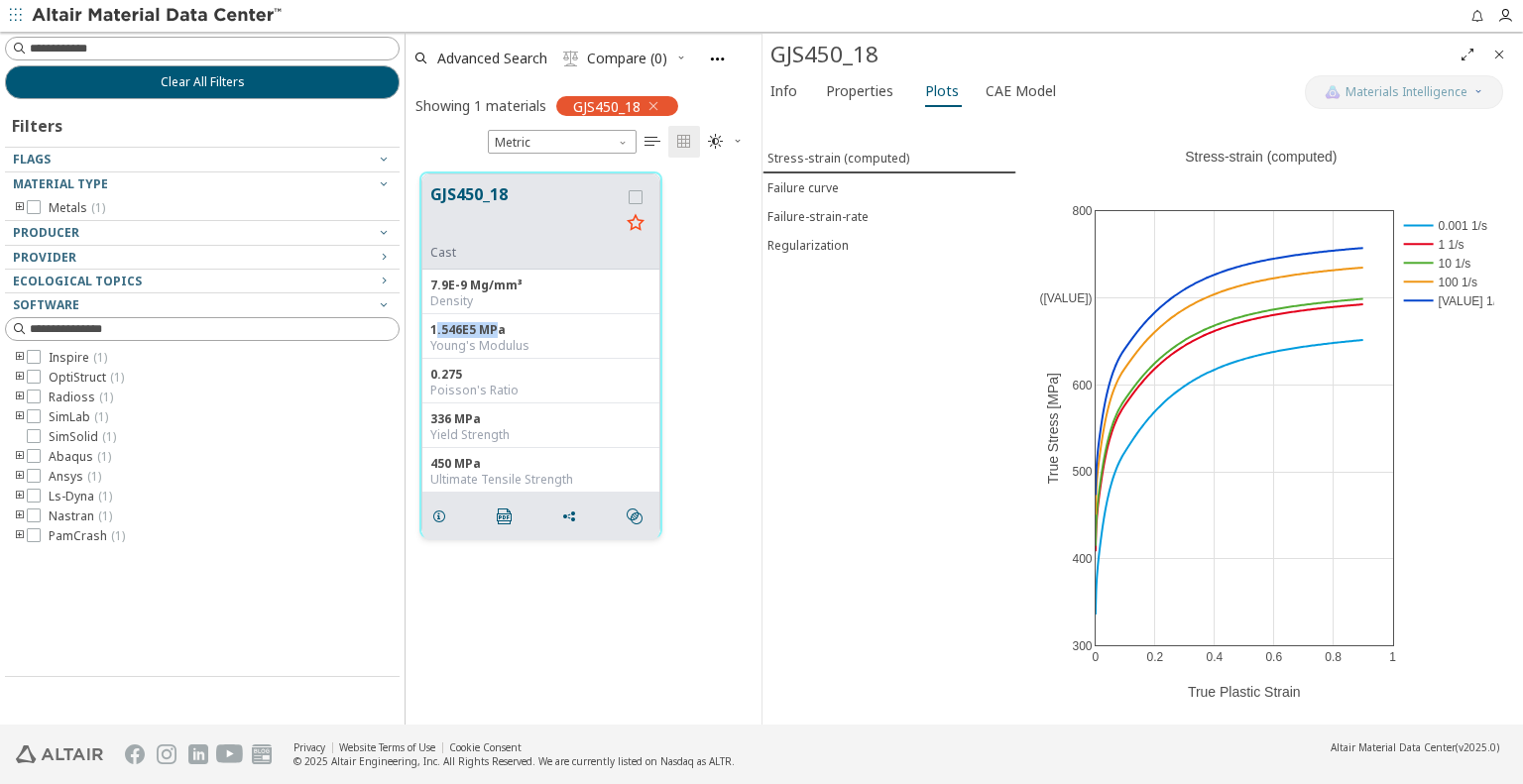 drag, startPoint x: 436, startPoint y: 329, endPoint x: 497, endPoint y: 328, distance: 61.008196 